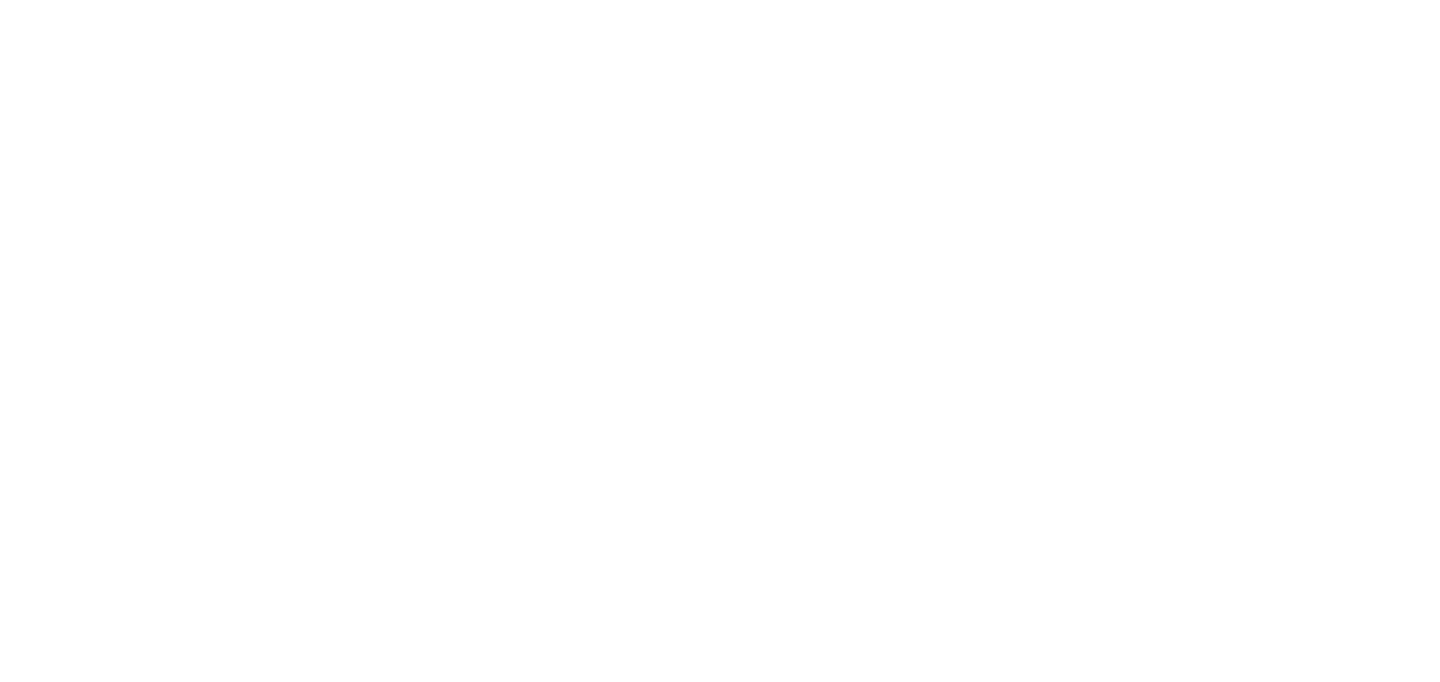 scroll, scrollTop: 0, scrollLeft: 0, axis: both 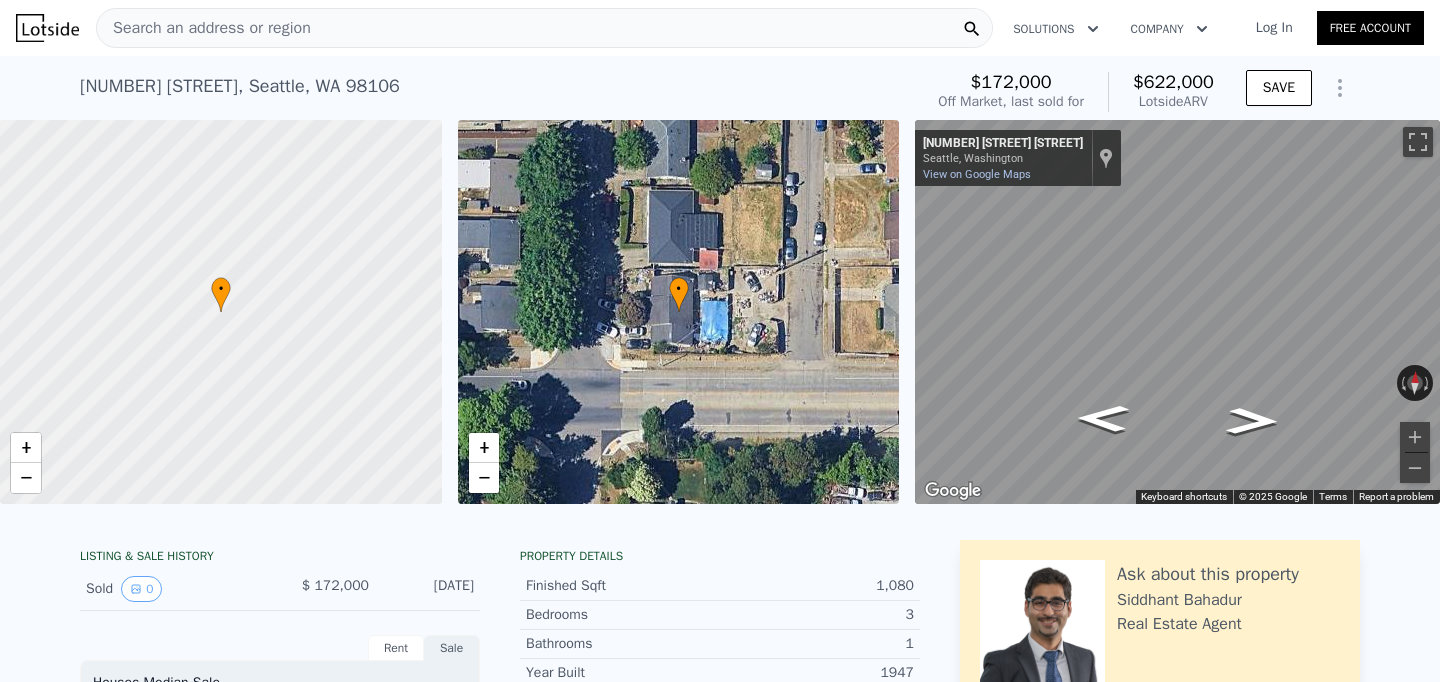 click on "Log In" at bounding box center (1274, 28) 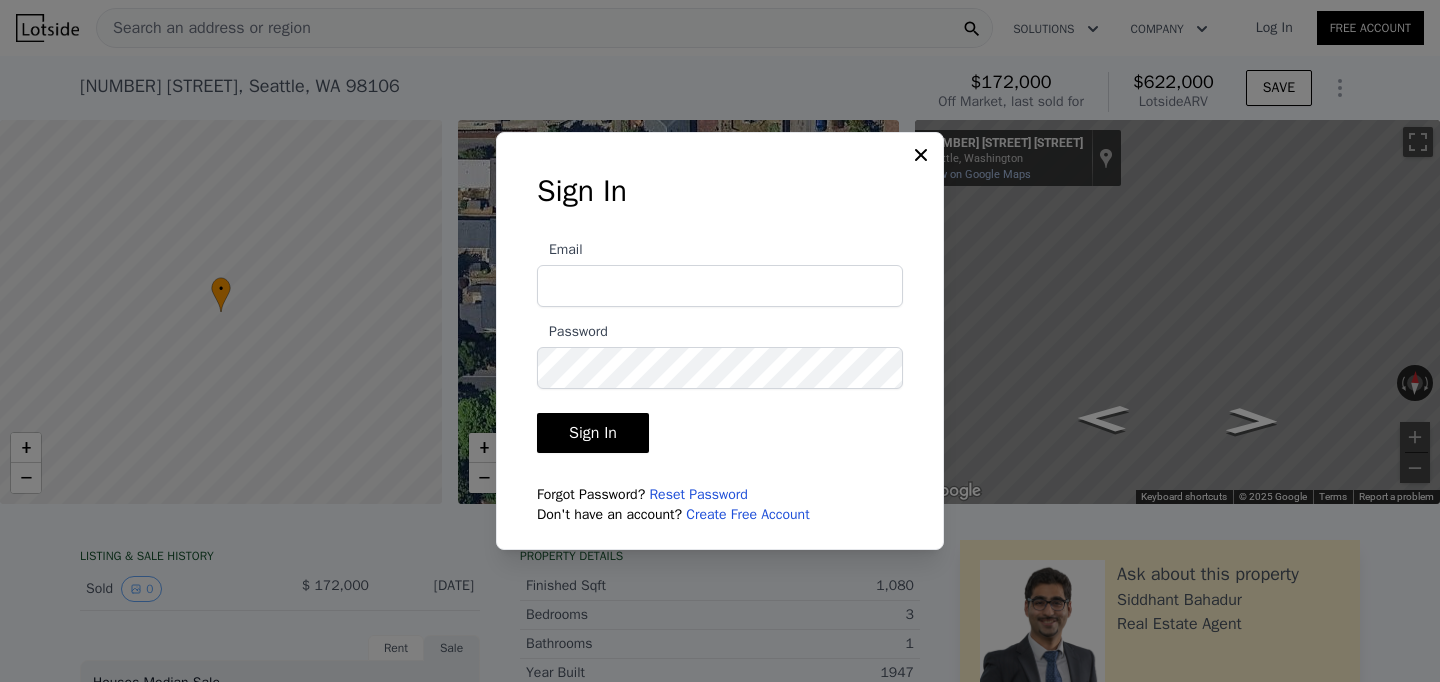 type on "Tekldeta@gmail.com" 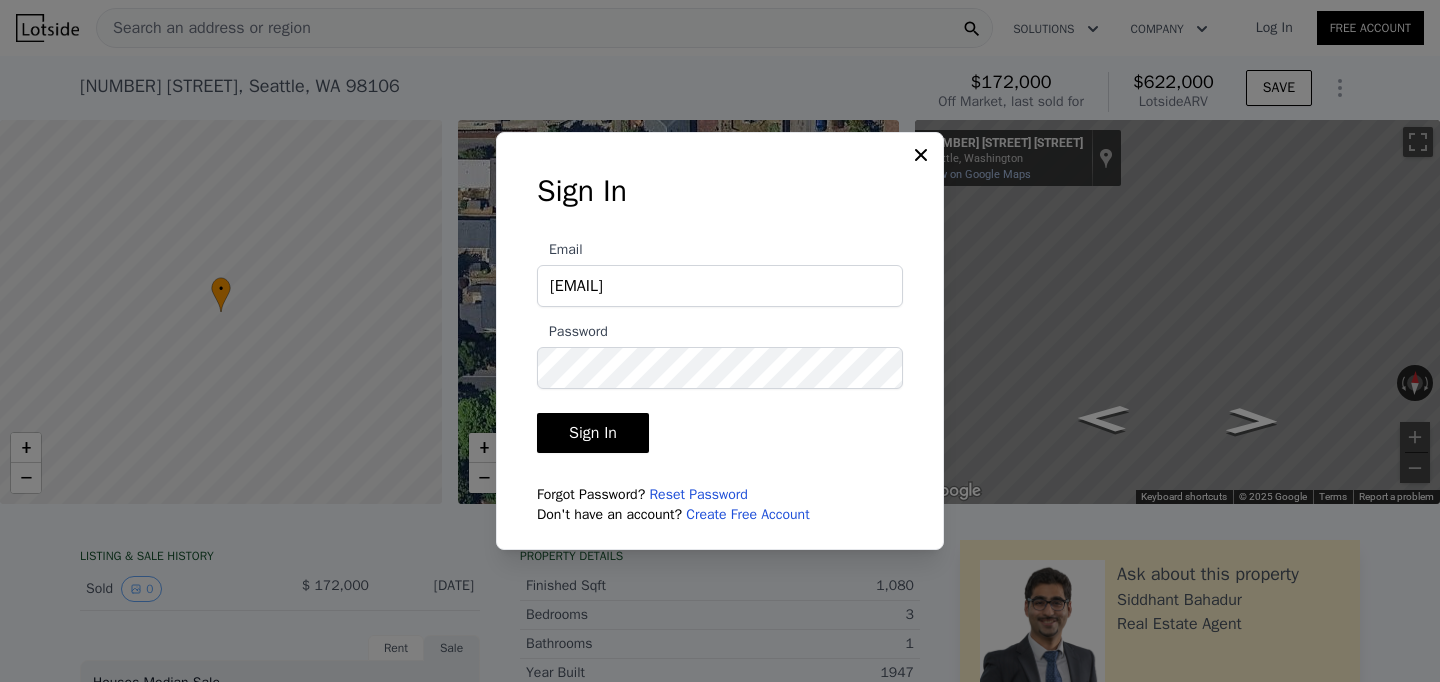 click on "Sign In" at bounding box center (593, 433) 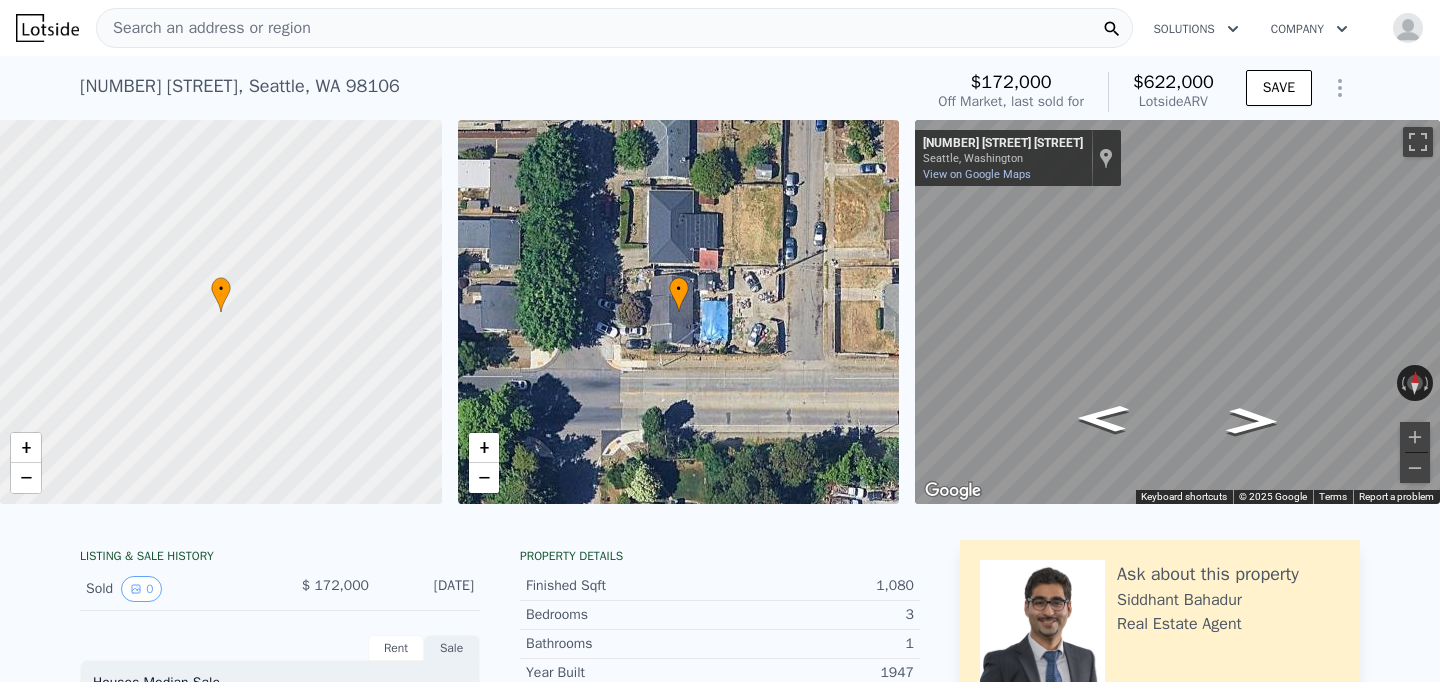 click 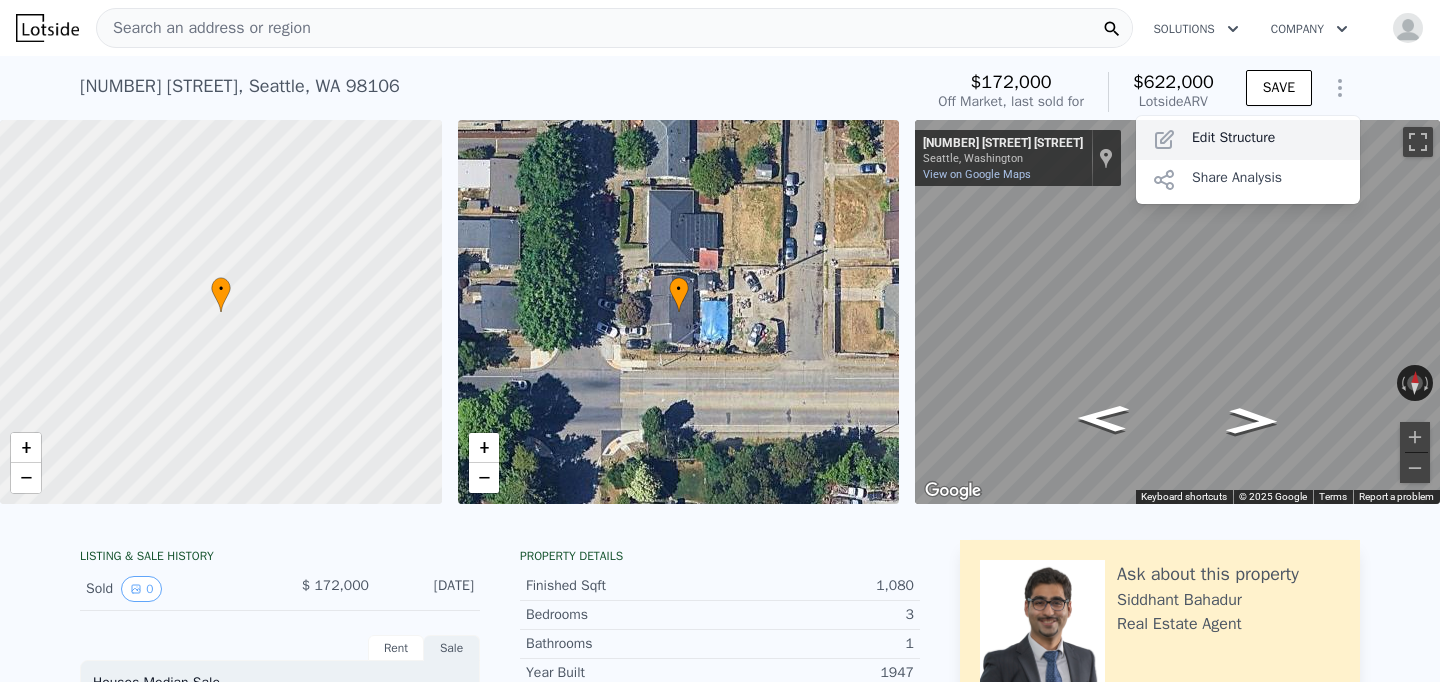 click on "Edit Structure" at bounding box center [1248, 140] 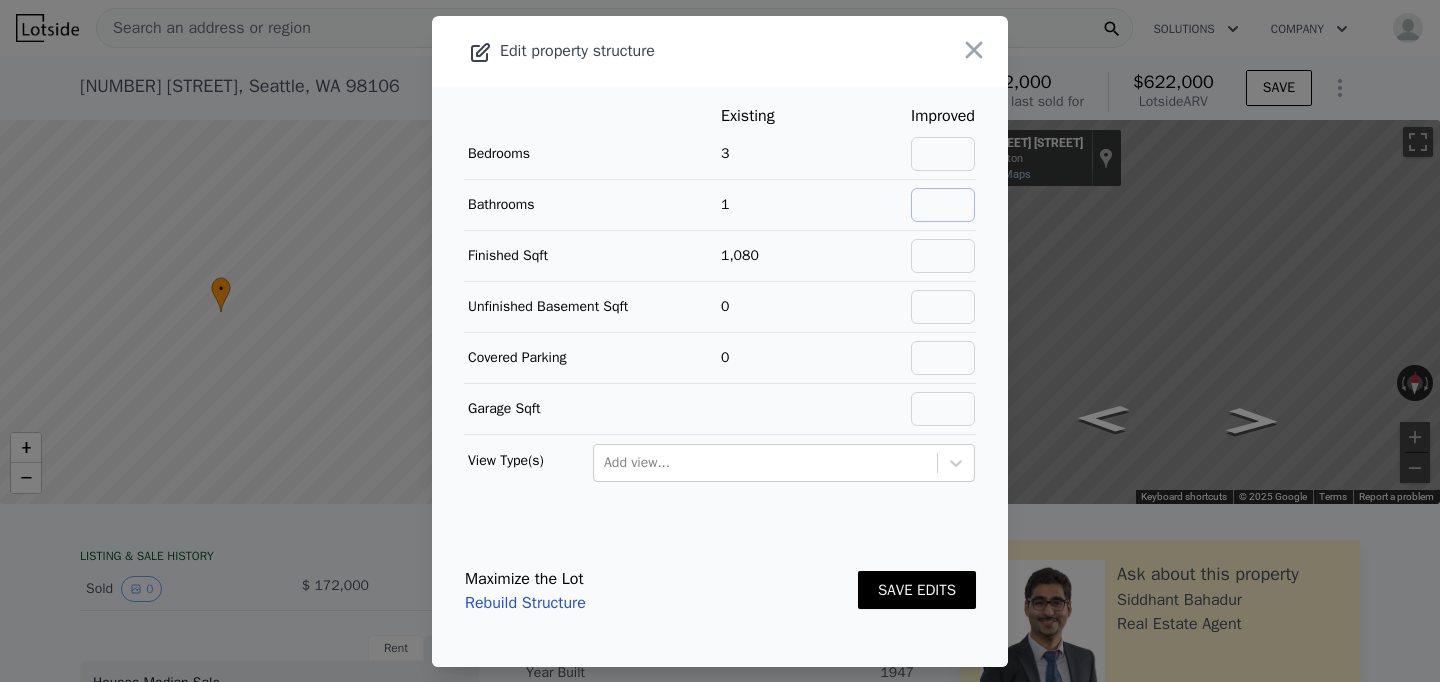 click at bounding box center (943, 205) 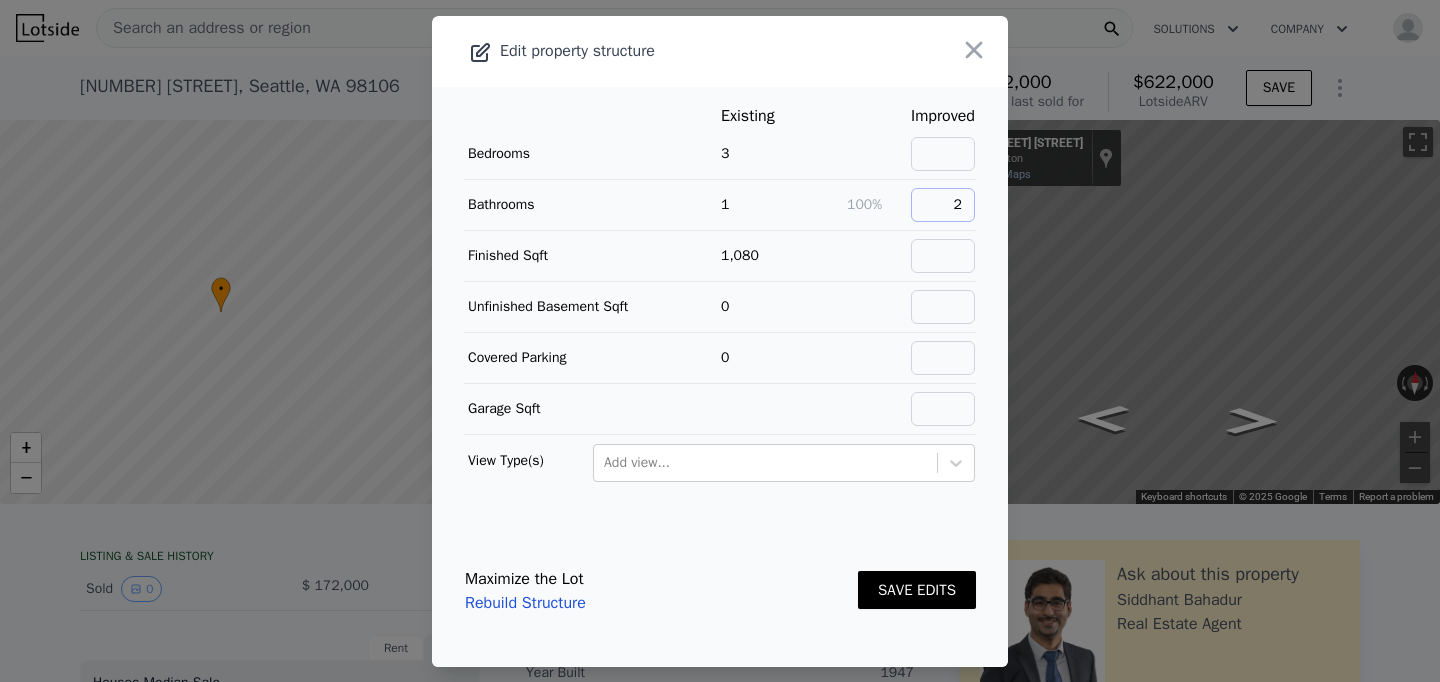 type on "2" 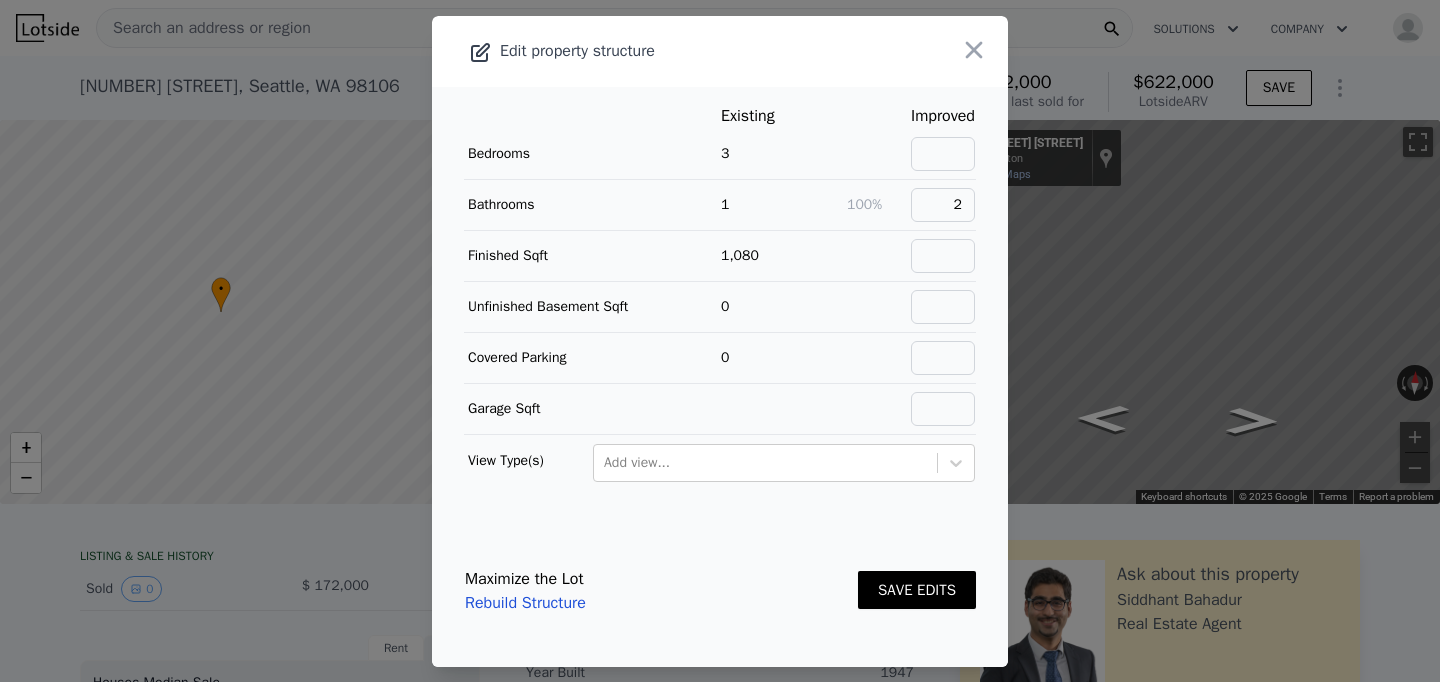 click on "Existing Improved Bedrooms 3 Bathrooms 1 100% 2 Finished Sqft 1,080 Unfinished Basement Sqft 0 Covered Parking 0 Garage Sqft View Type(s) Add view..." at bounding box center (720, 301) 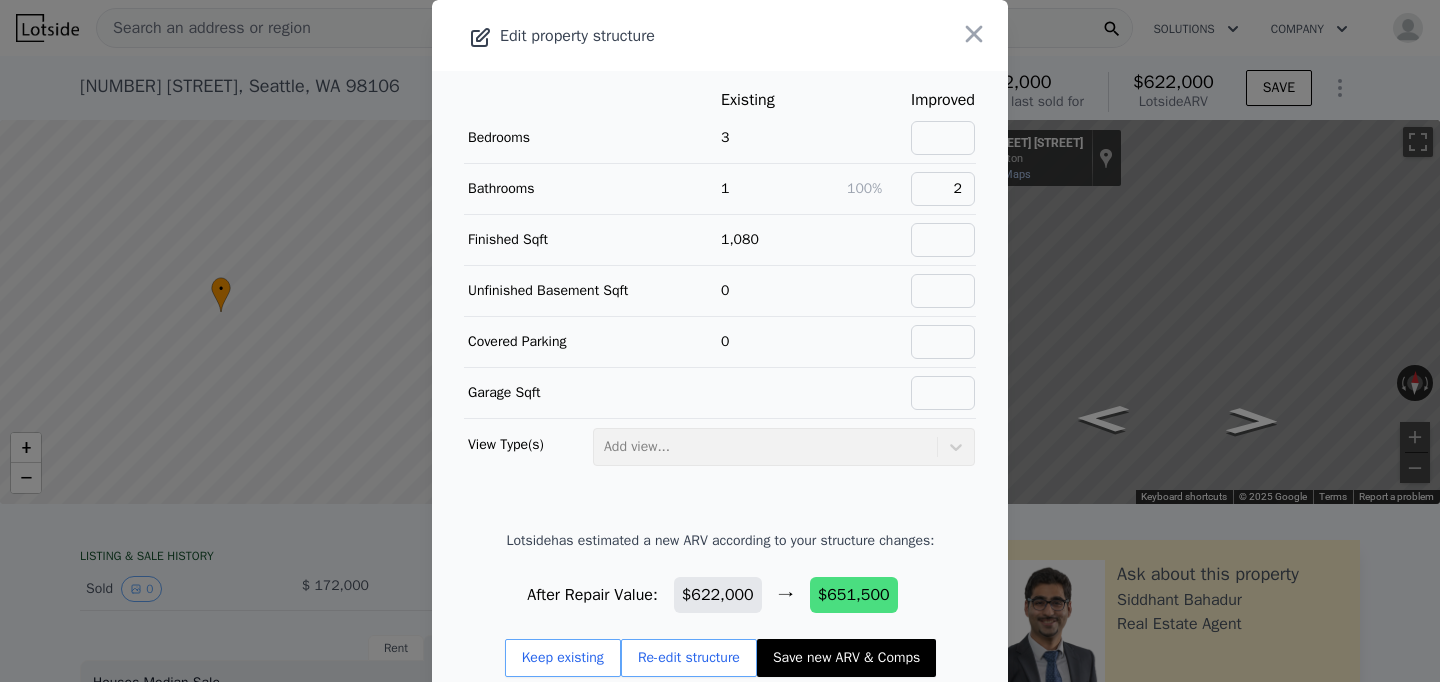 scroll, scrollTop: 42, scrollLeft: 0, axis: vertical 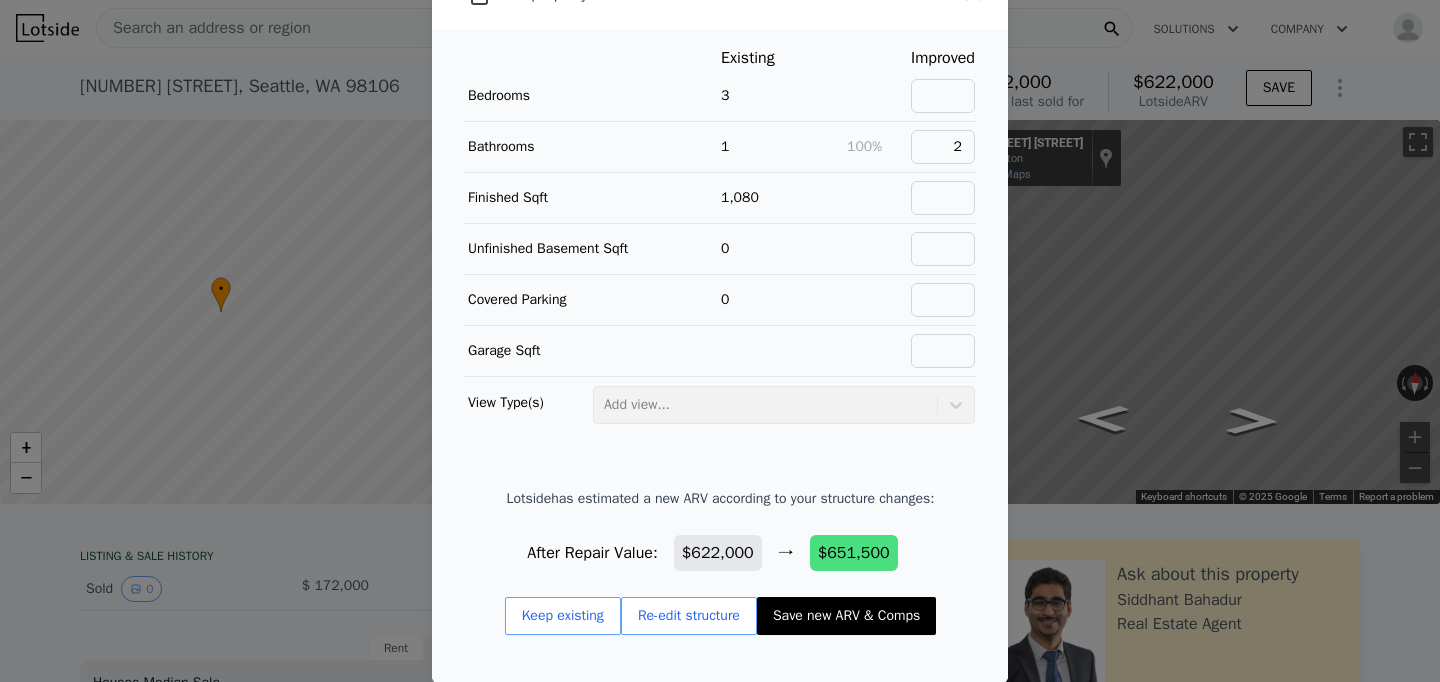 click on "Save new ARV & Comps" at bounding box center [846, 616] 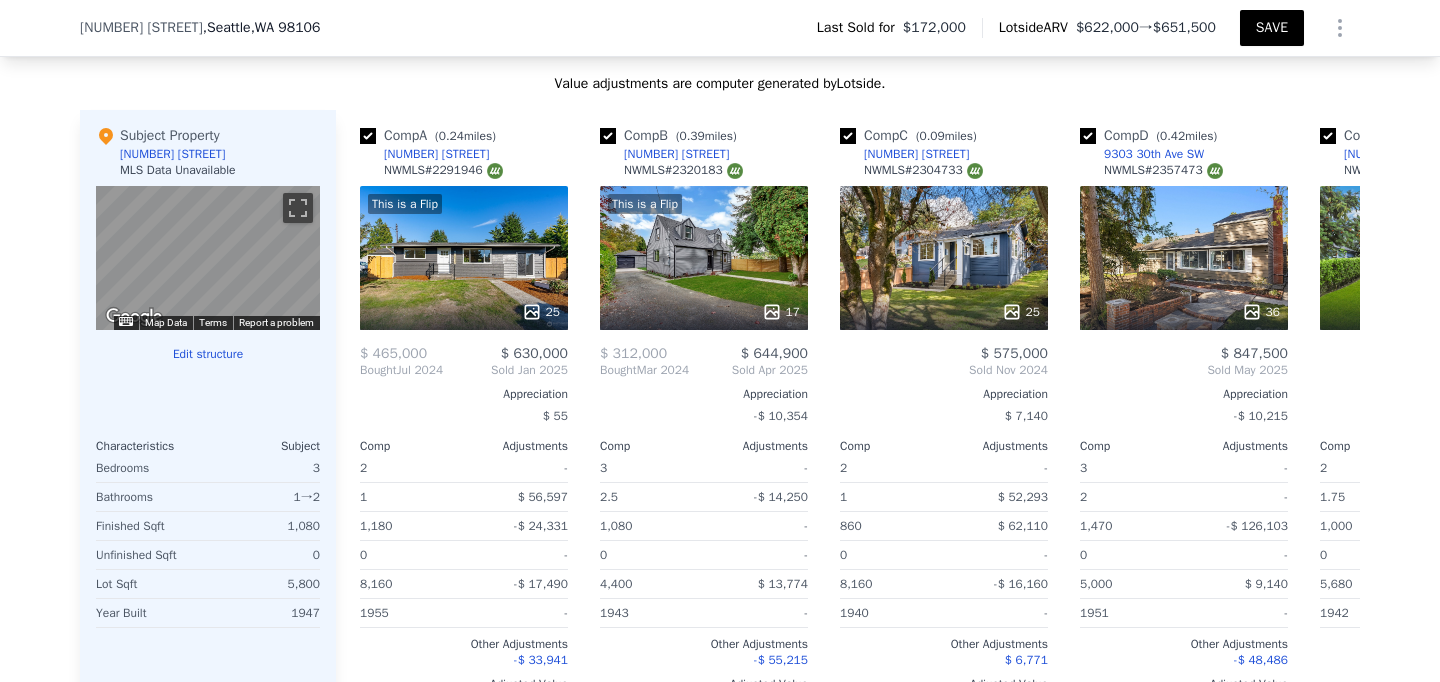 scroll, scrollTop: 1890, scrollLeft: 0, axis: vertical 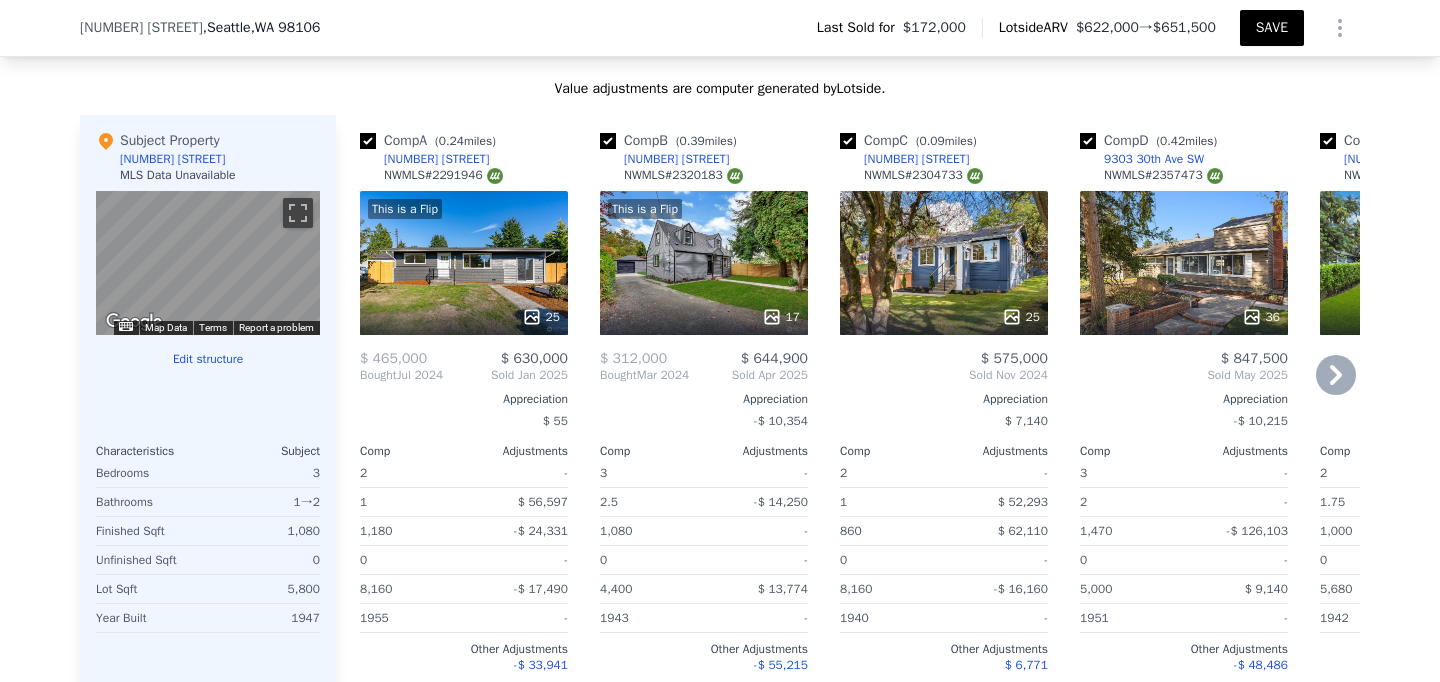 click on "[NUMBER] [STREET]" at bounding box center [436, 159] 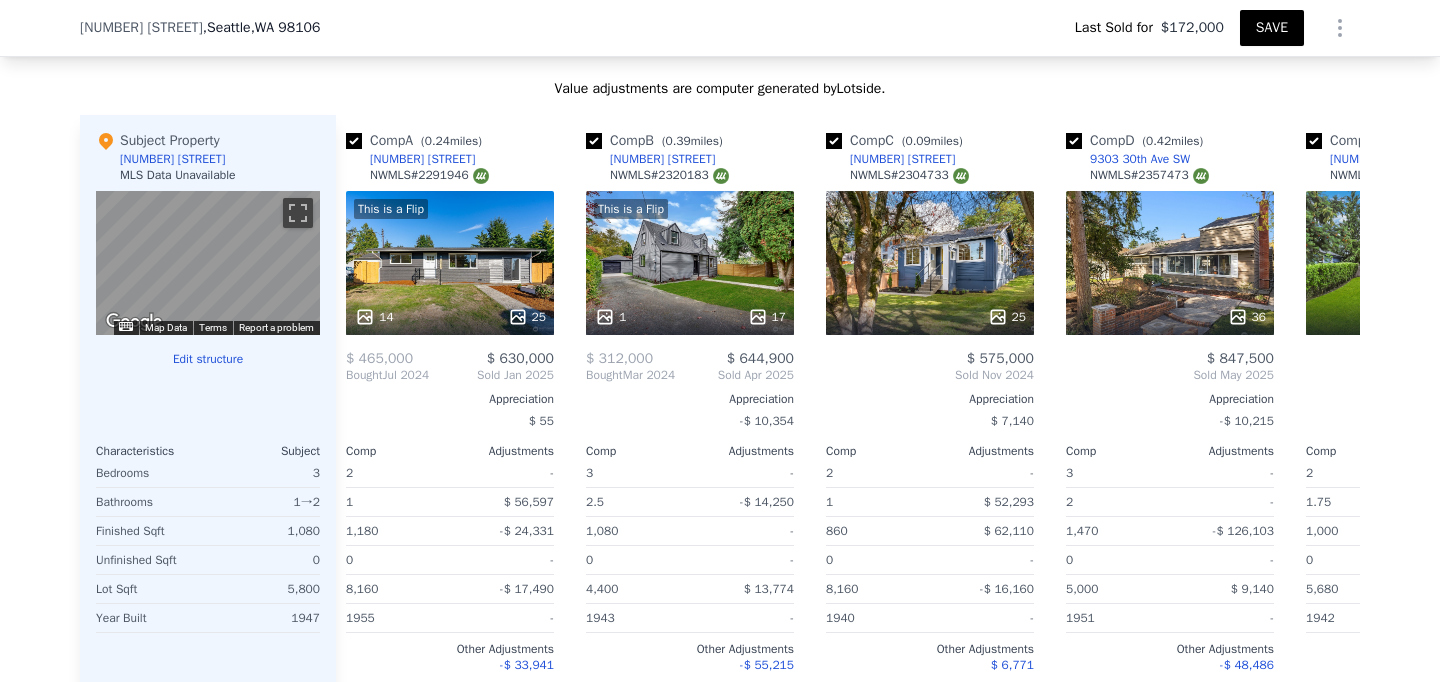 scroll, scrollTop: 0, scrollLeft: 0, axis: both 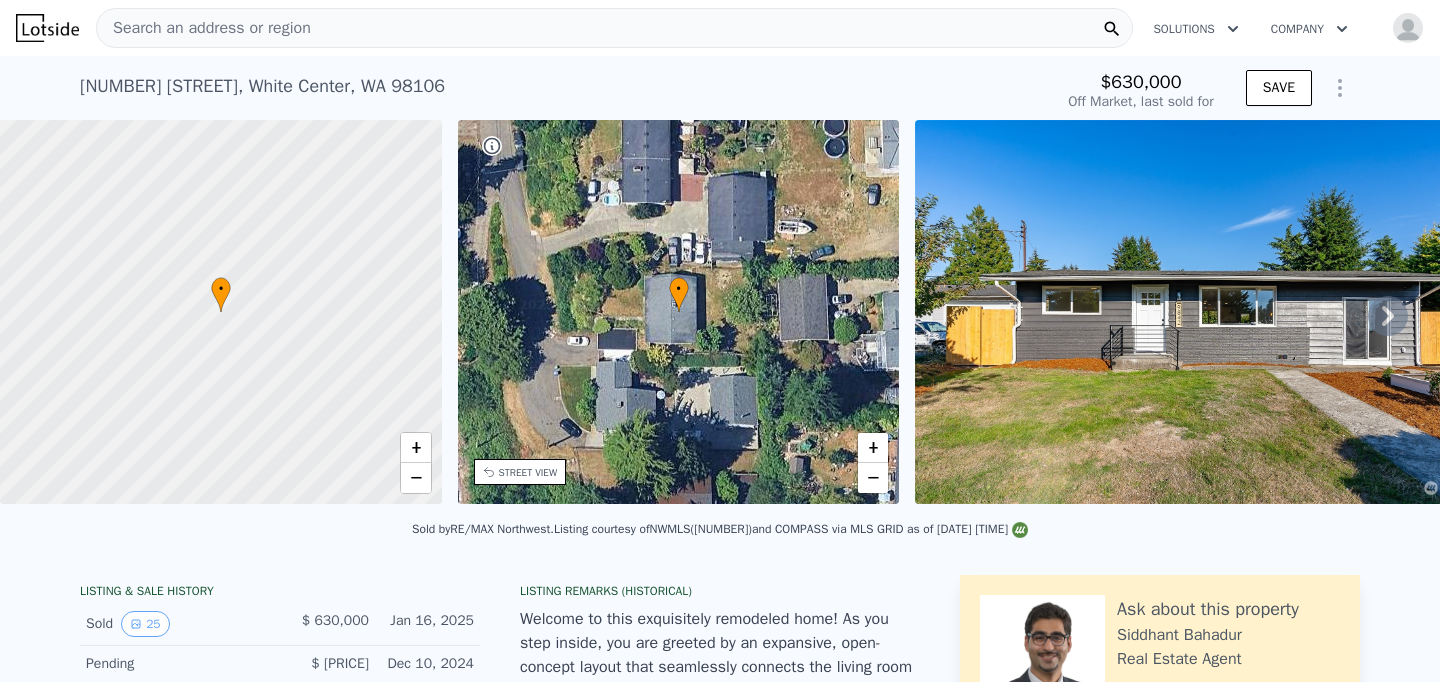 click on "•
+ −" at bounding box center (679, 312) 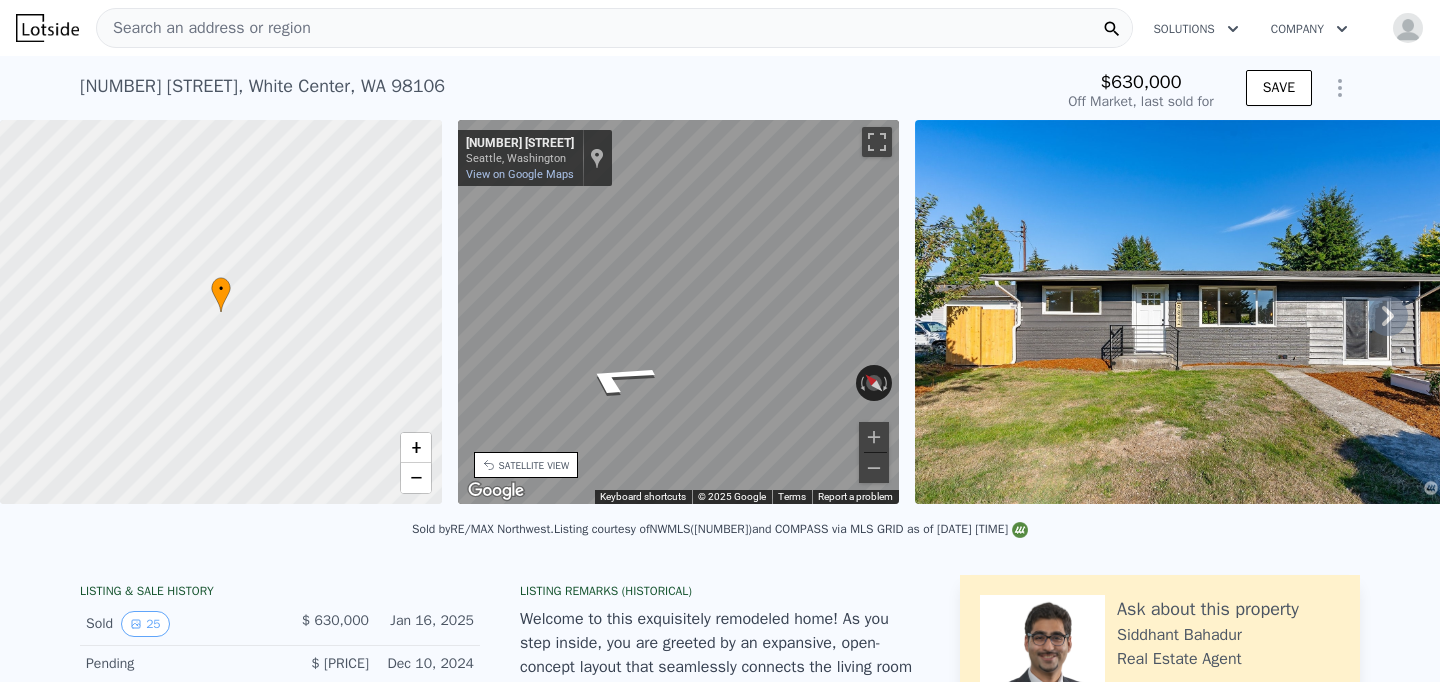 click 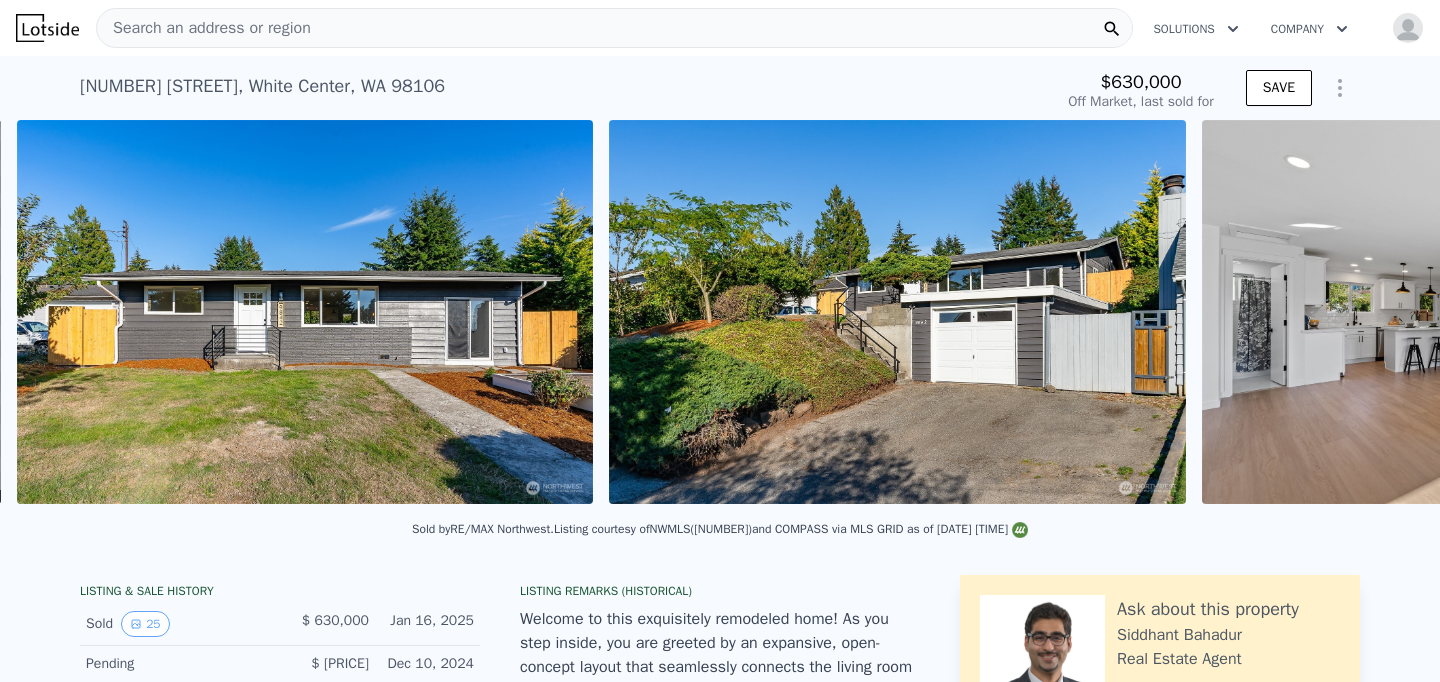 scroll, scrollTop: 0, scrollLeft: 915, axis: horizontal 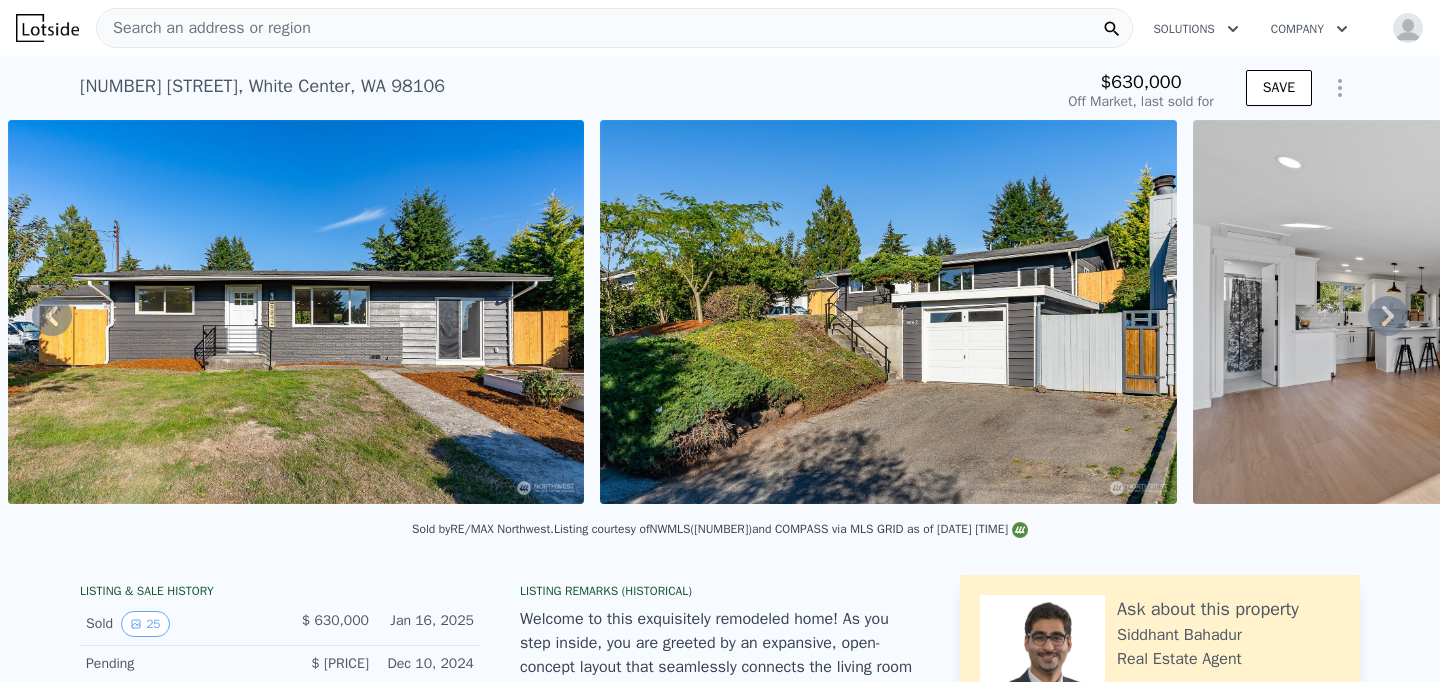 click 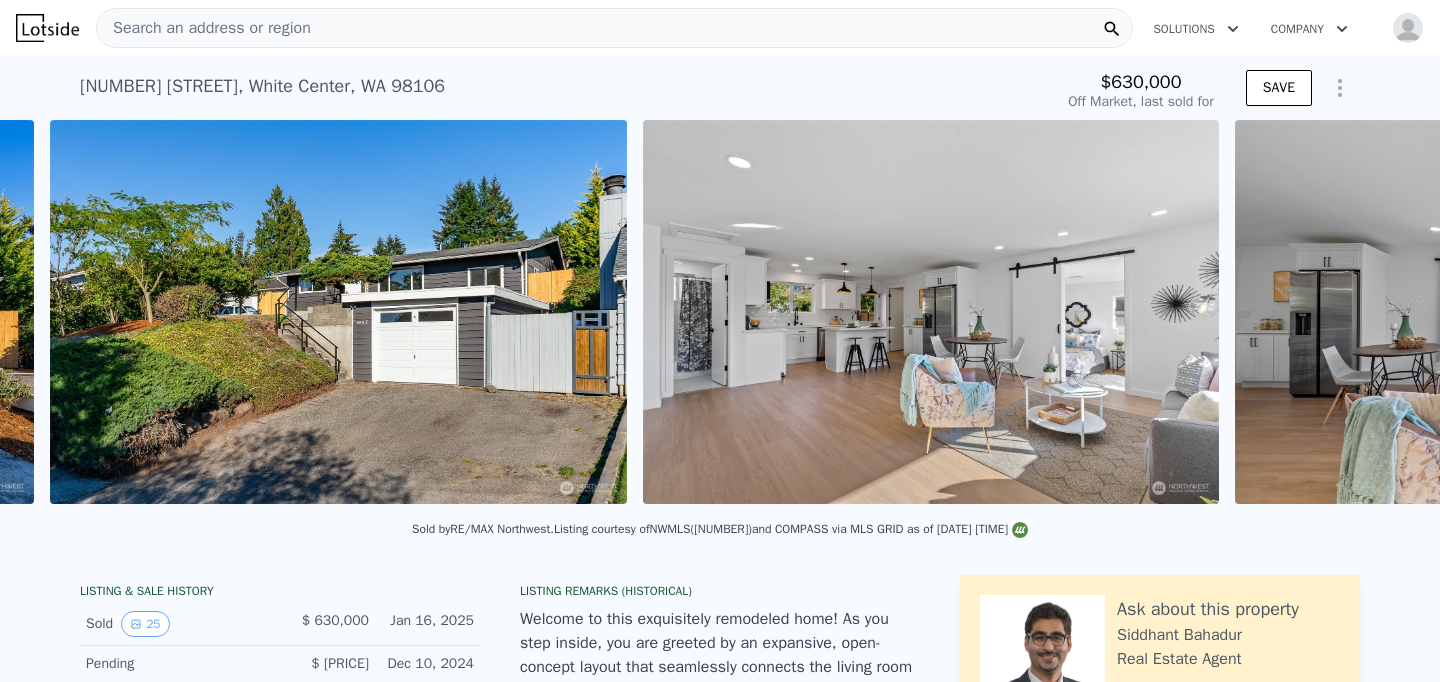 scroll, scrollTop: 0, scrollLeft: 1507, axis: horizontal 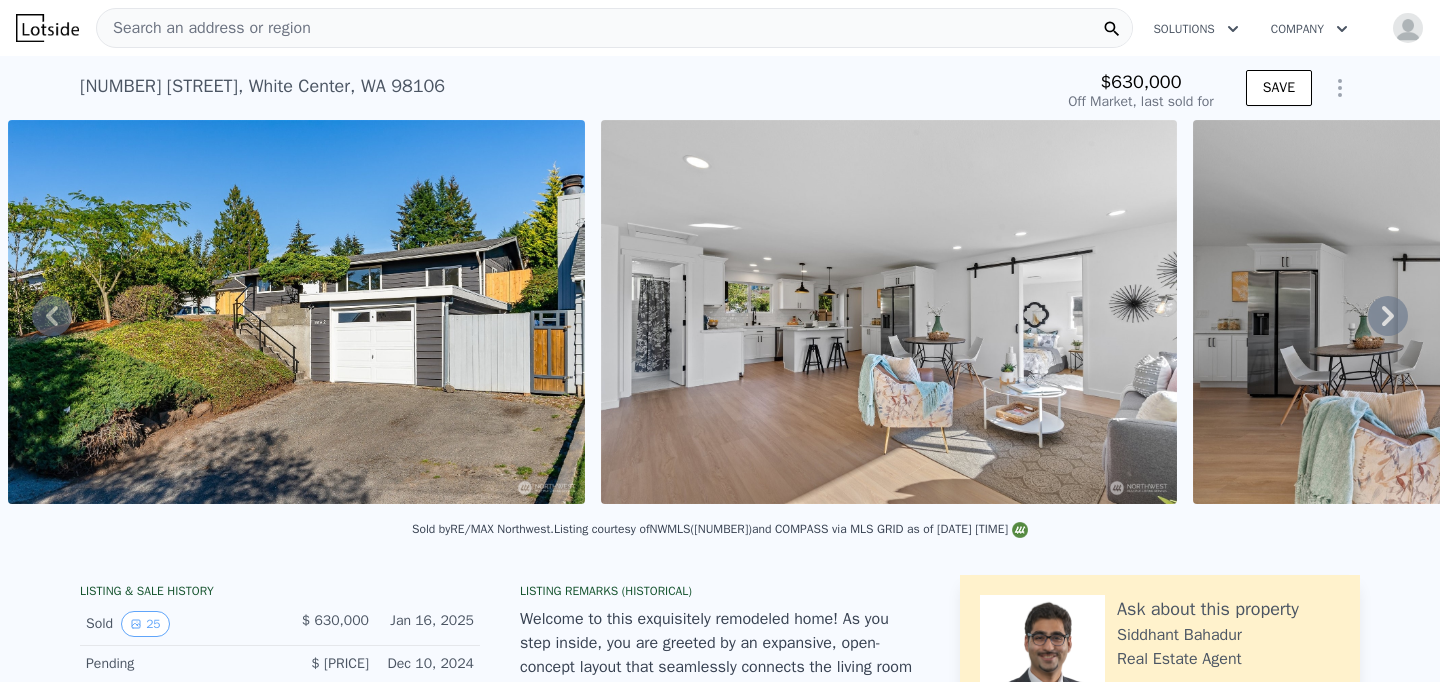 click 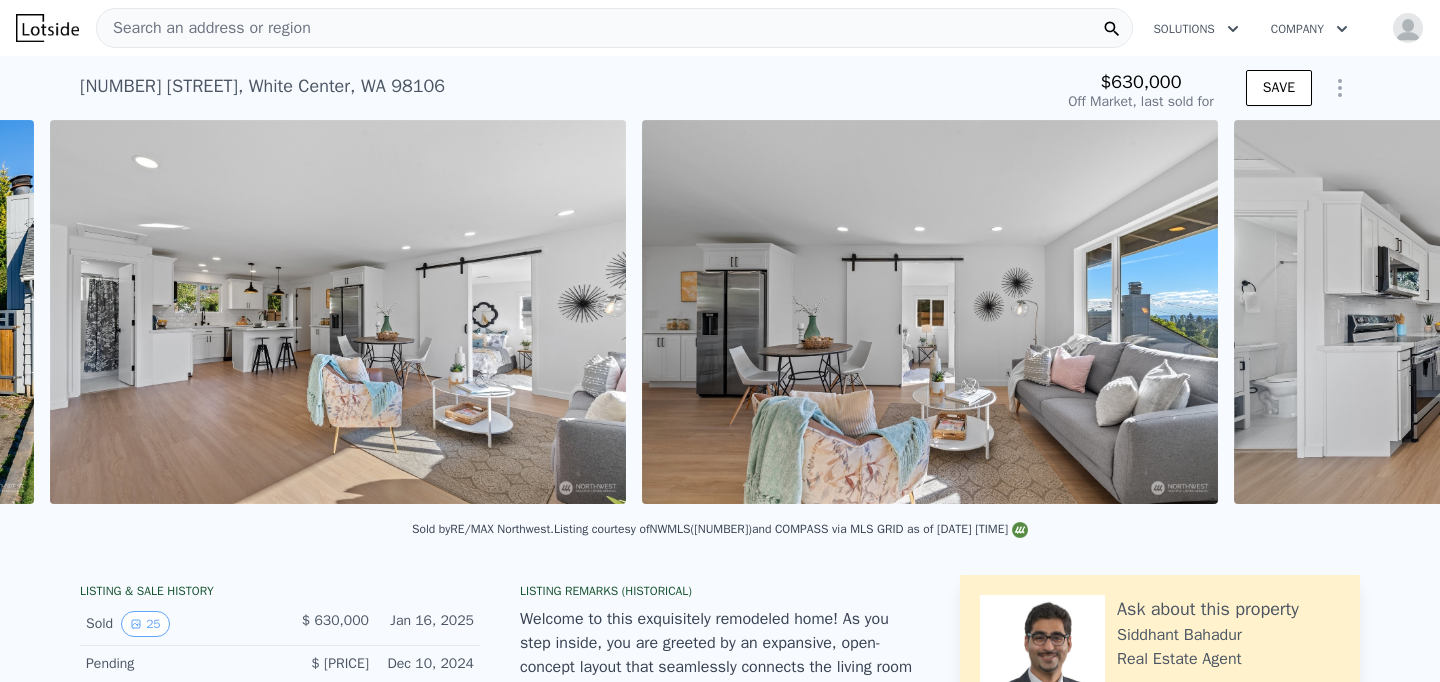 scroll, scrollTop: 0, scrollLeft: 2099, axis: horizontal 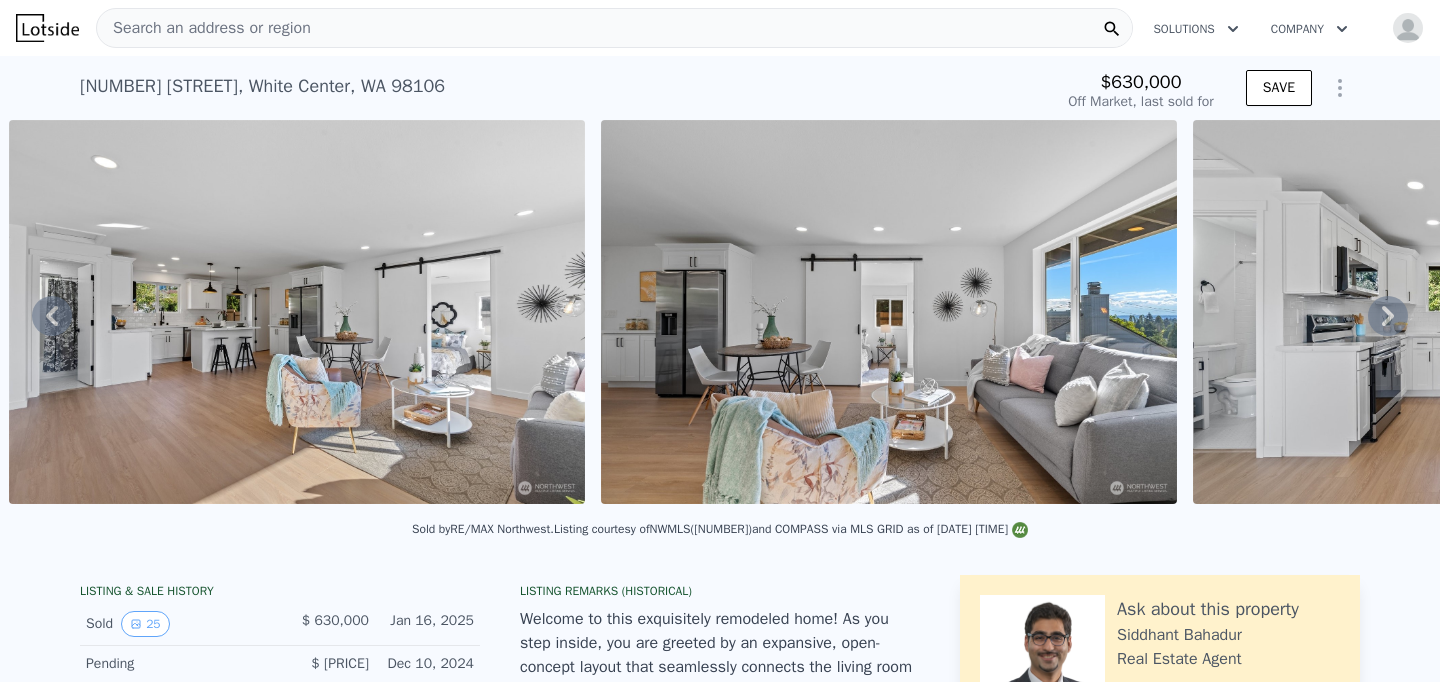 click 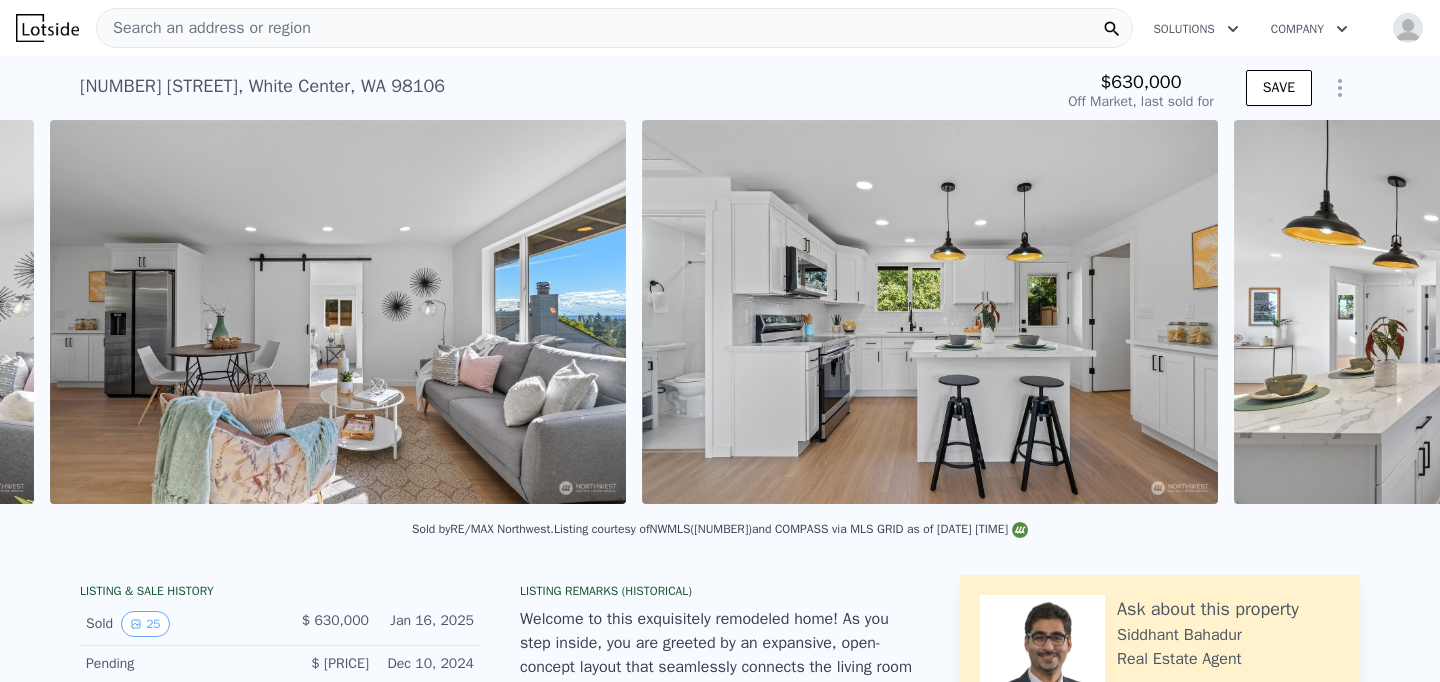 scroll, scrollTop: 0, scrollLeft: 2691, axis: horizontal 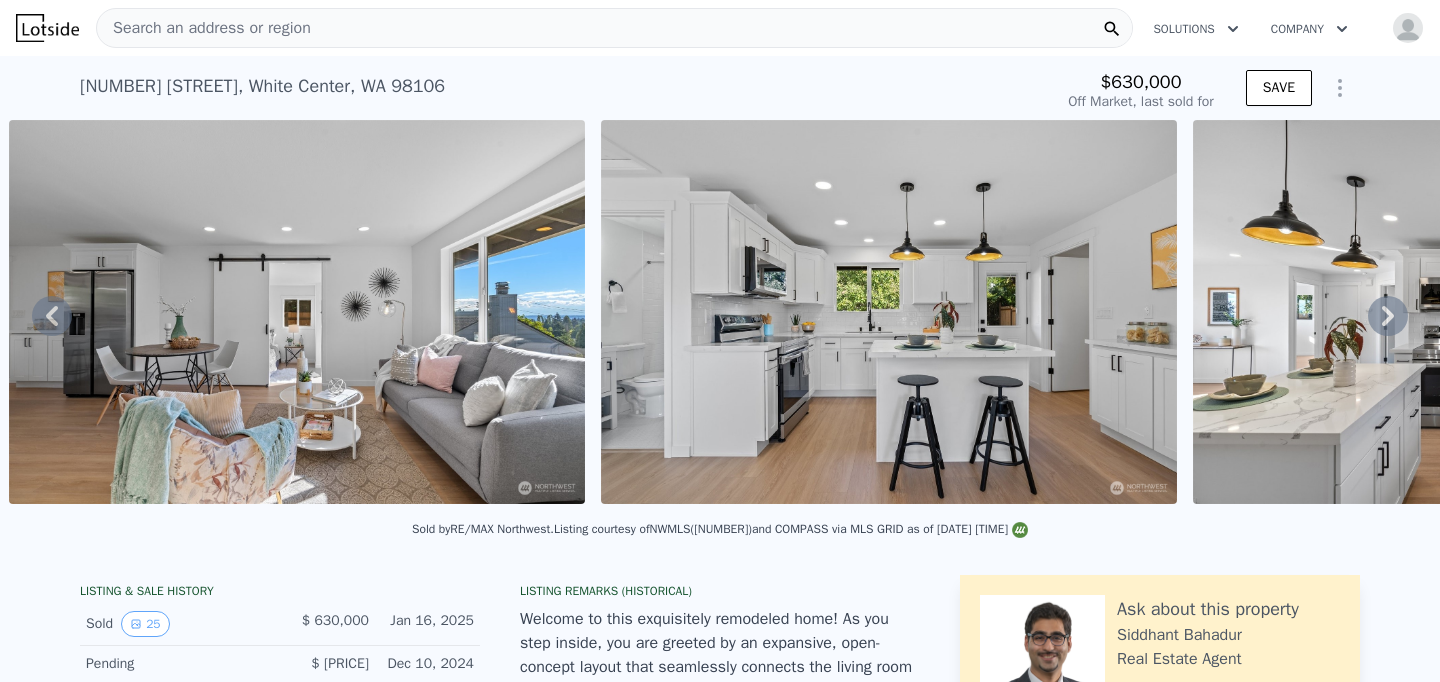 click 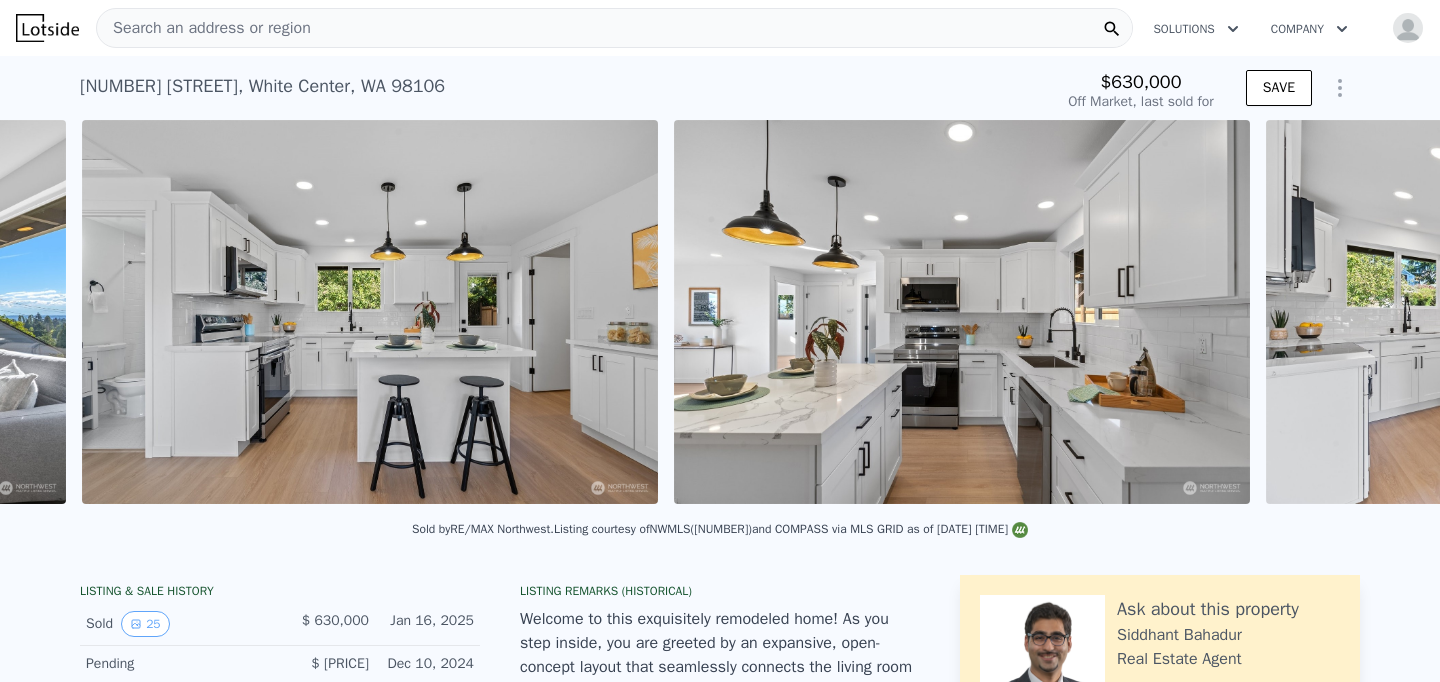 scroll, scrollTop: 0, scrollLeft: 3284, axis: horizontal 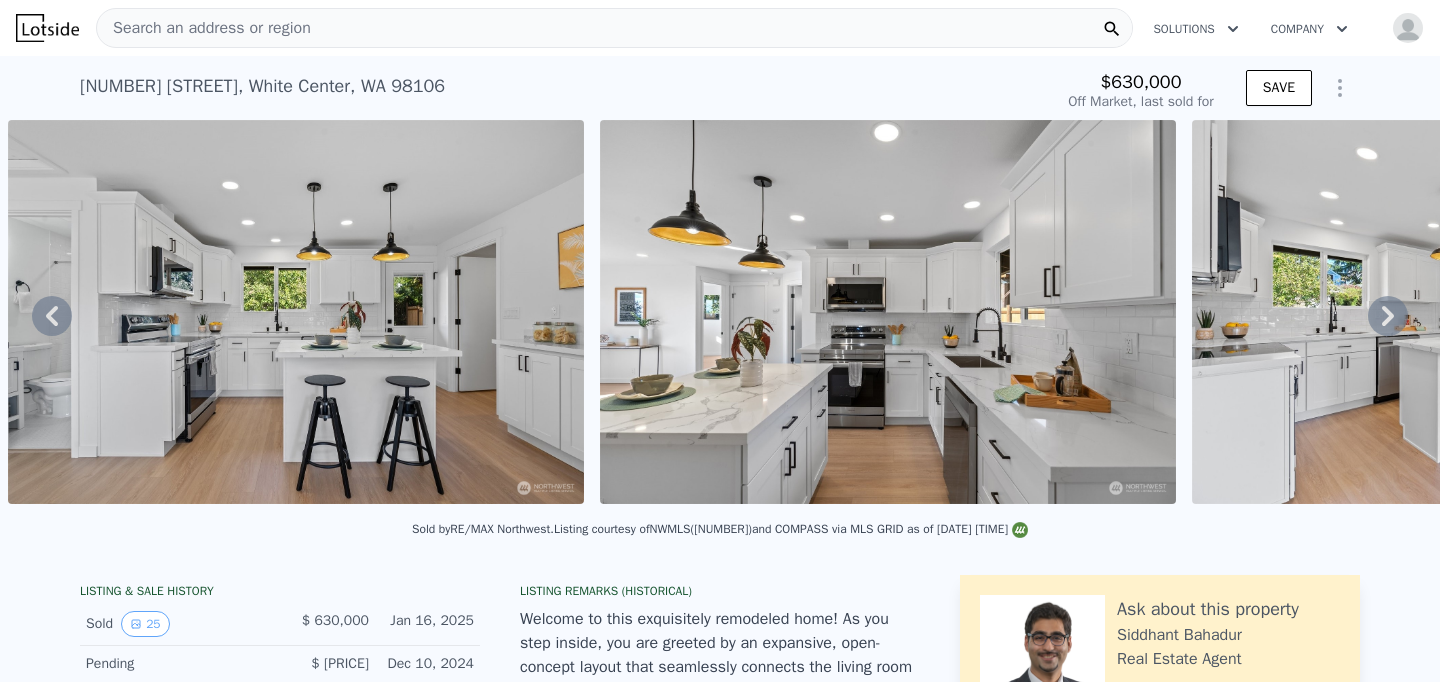 click 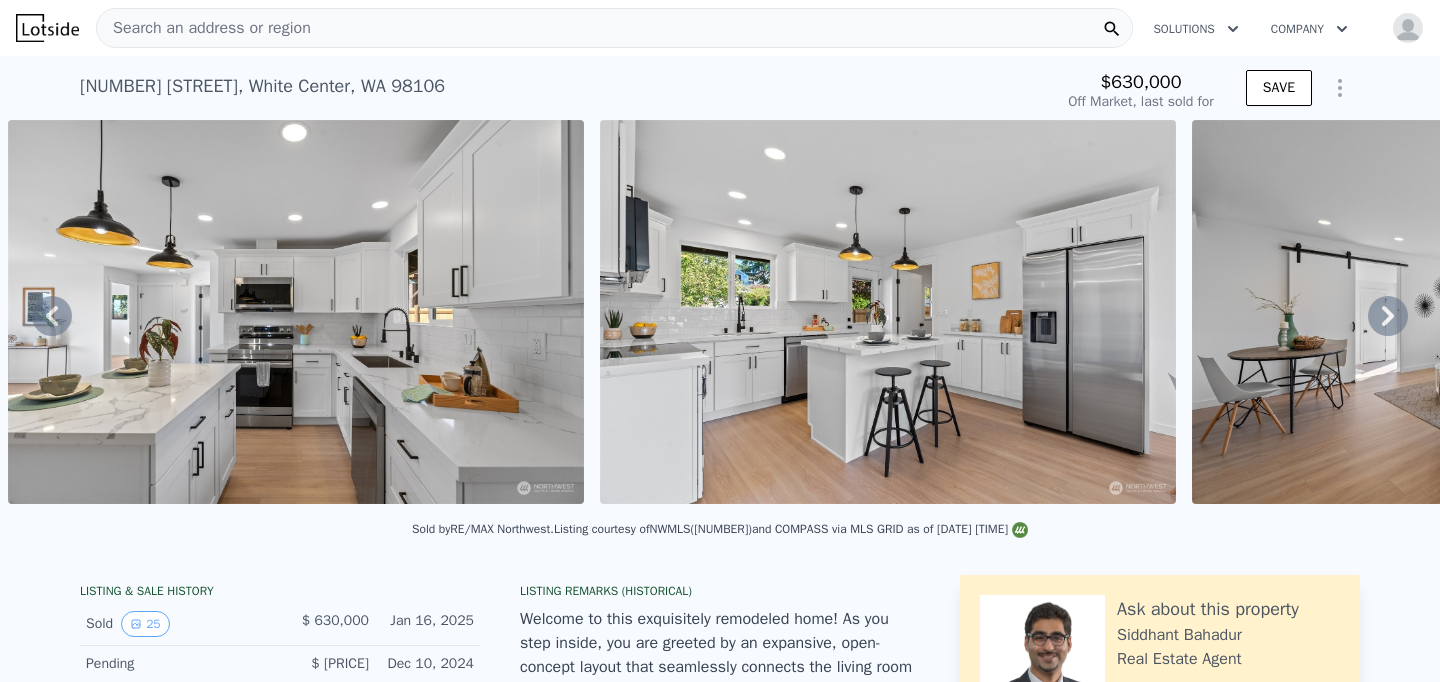 click 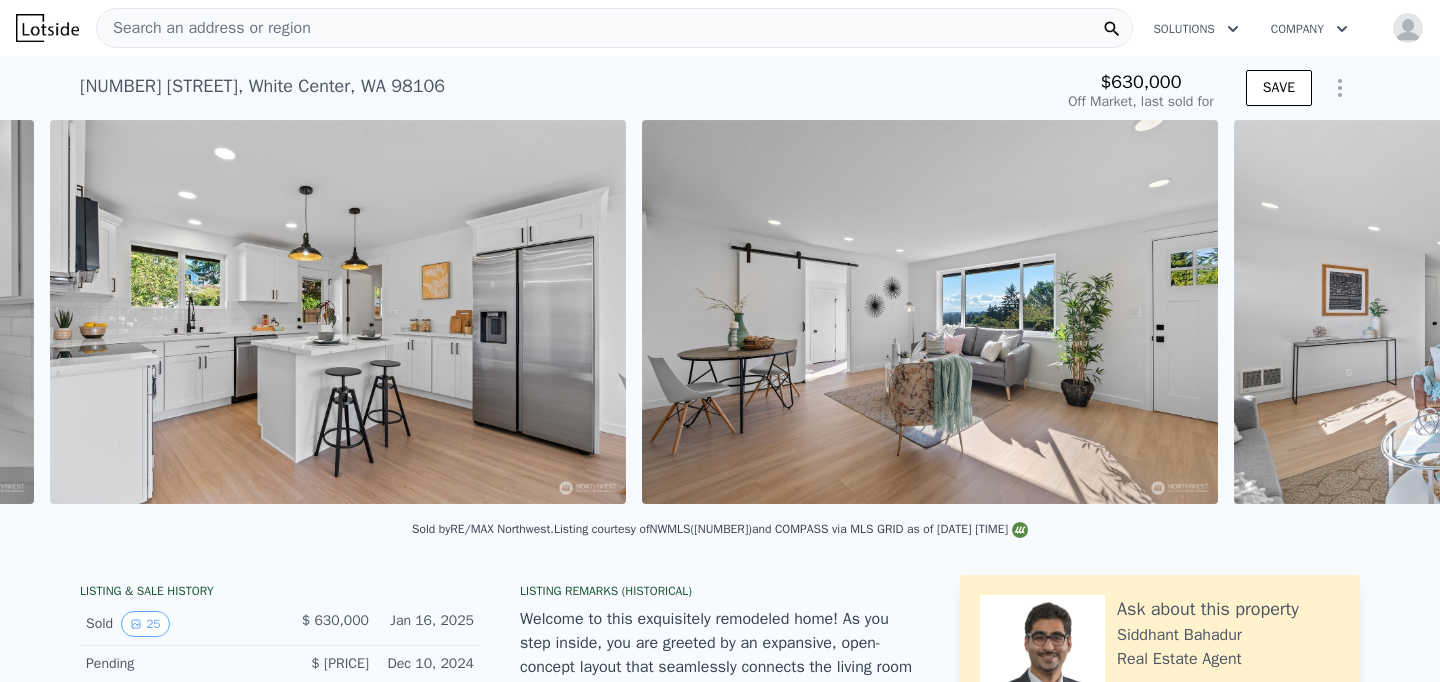 scroll, scrollTop: 0, scrollLeft: 4468, axis: horizontal 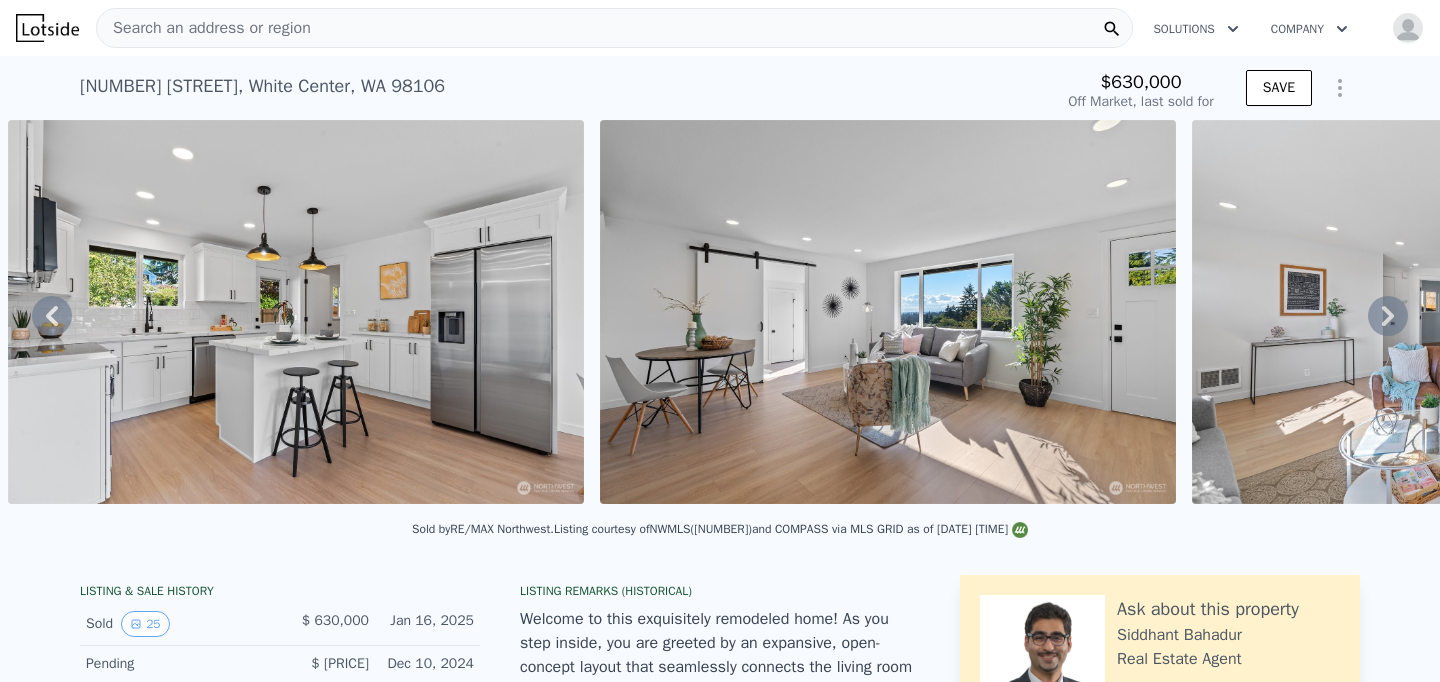 click 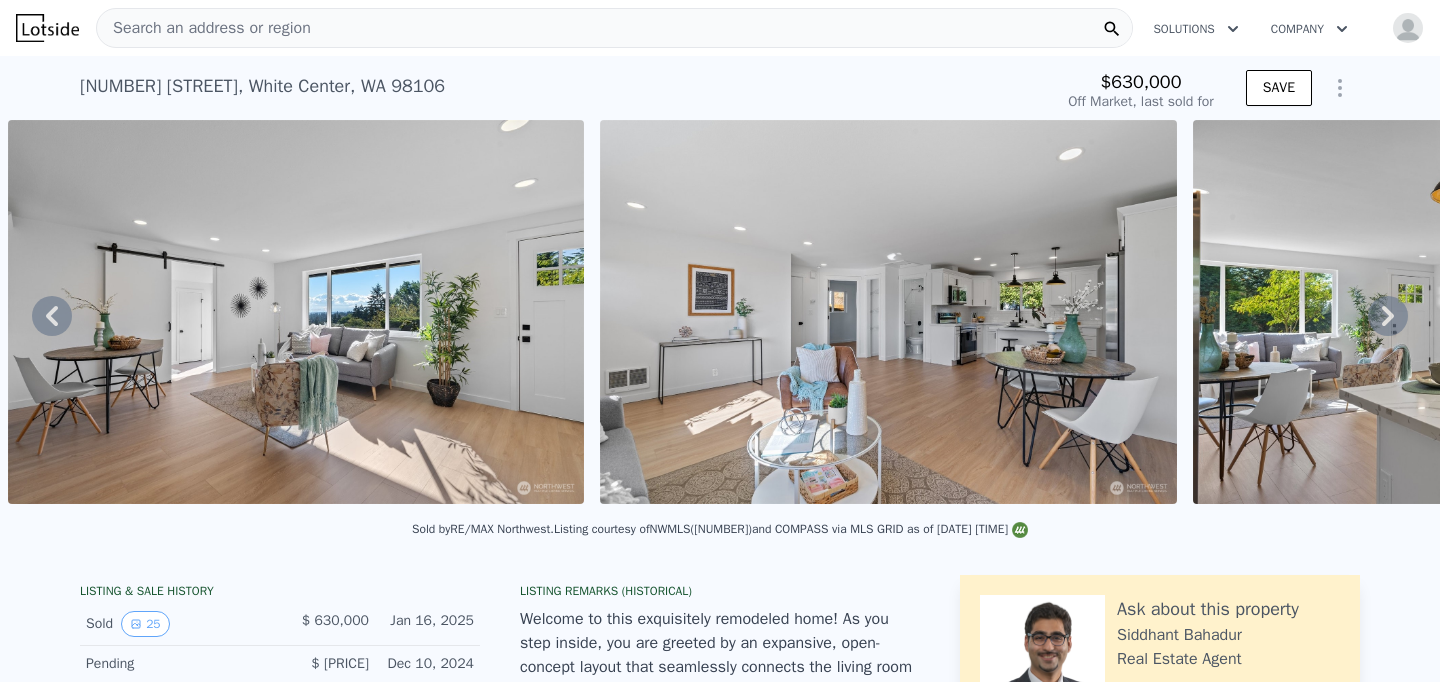 click 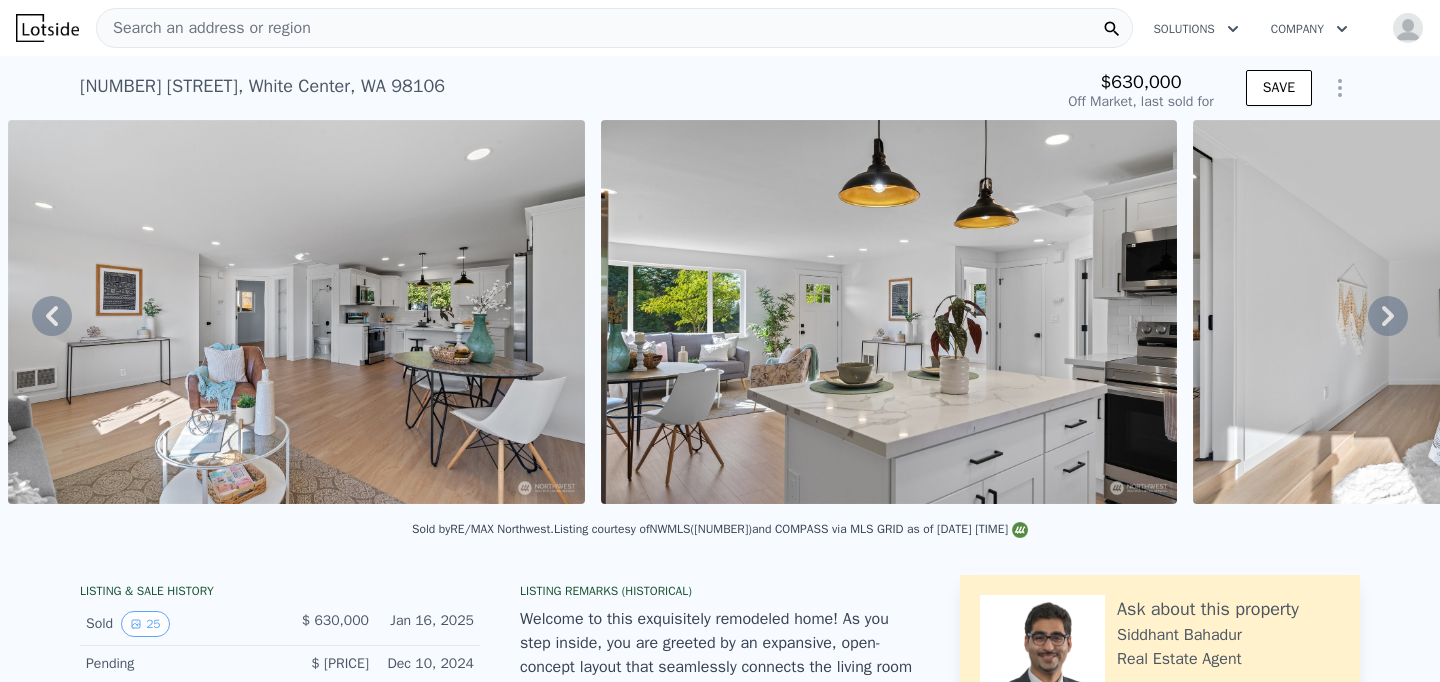 click 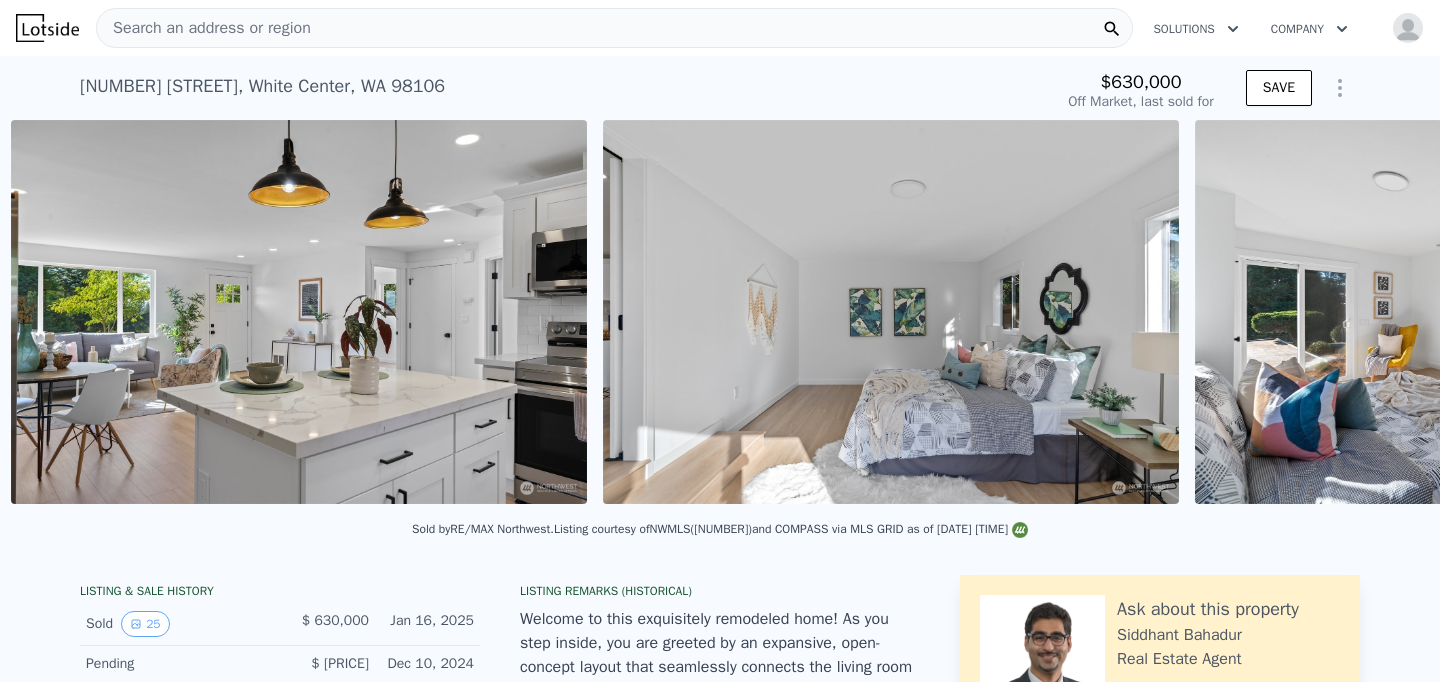 scroll, scrollTop: 0, scrollLeft: 6244, axis: horizontal 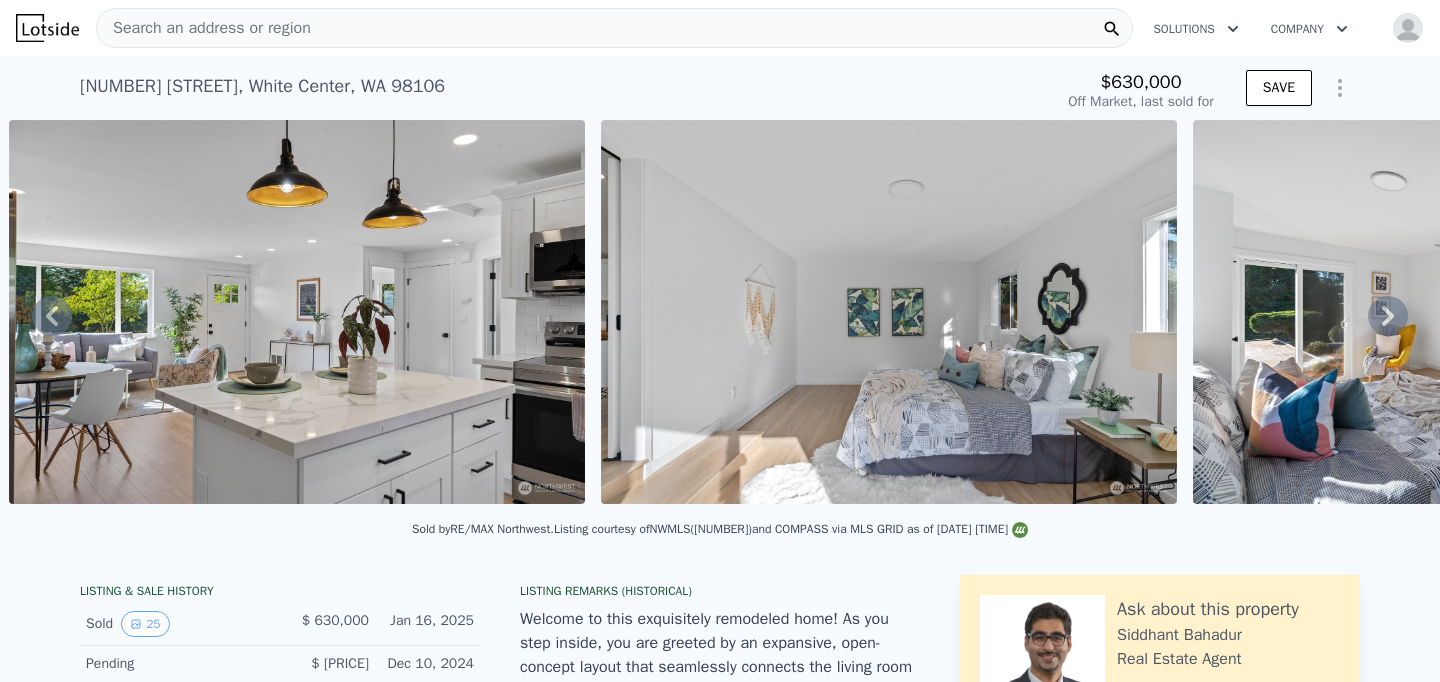 click 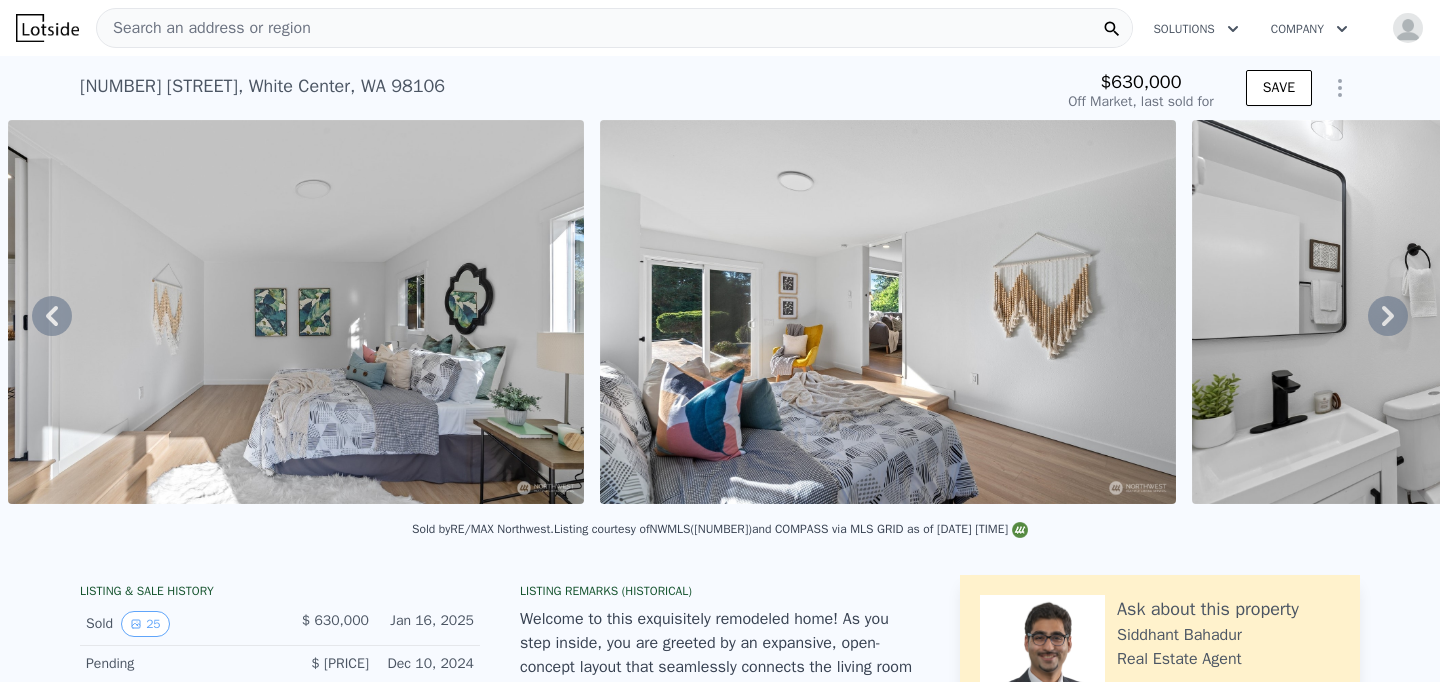 click 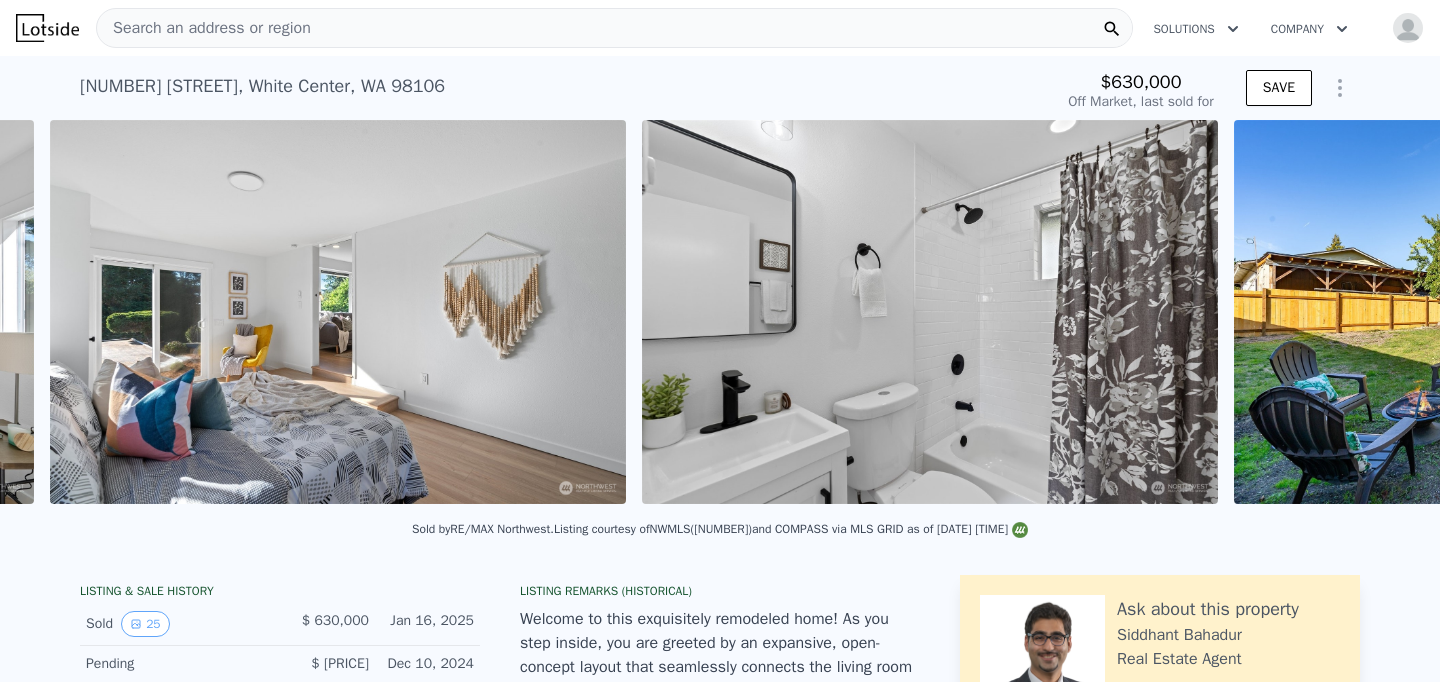 scroll, scrollTop: 0, scrollLeft: 7429, axis: horizontal 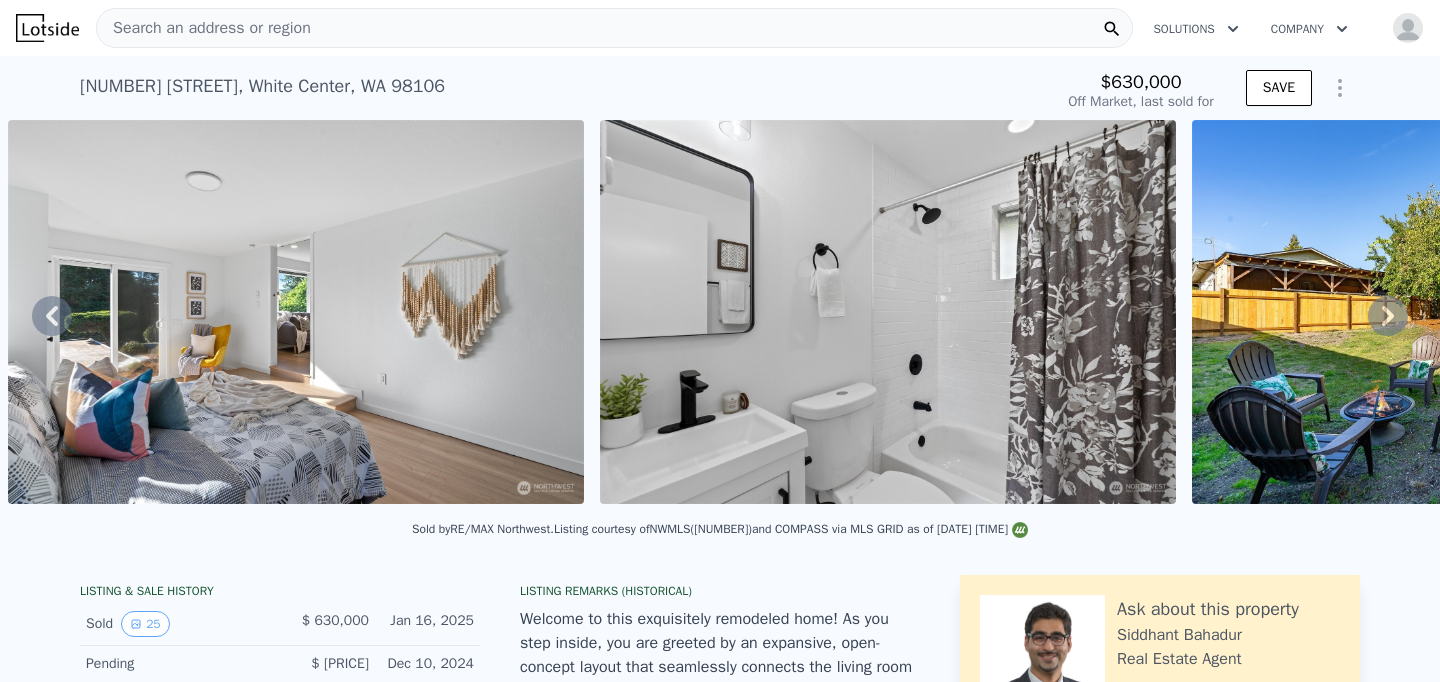 click 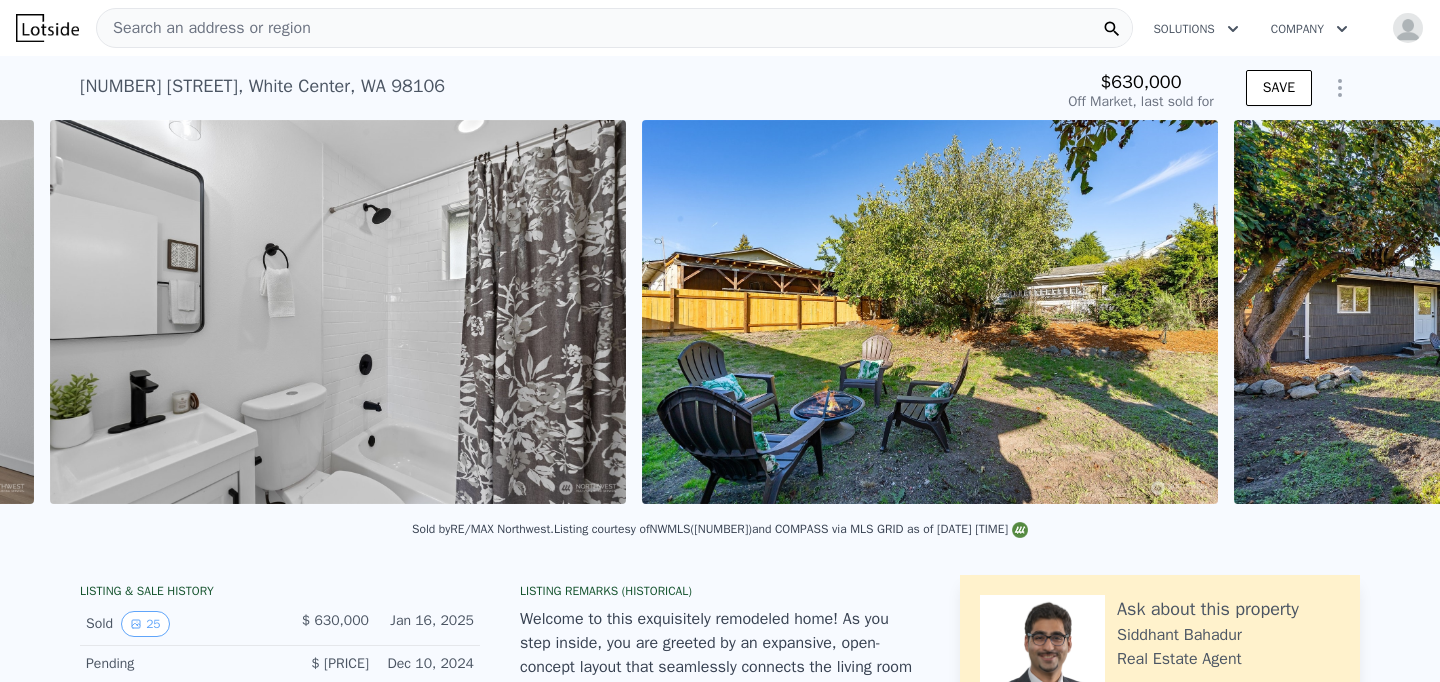 scroll, scrollTop: 0, scrollLeft: 8021, axis: horizontal 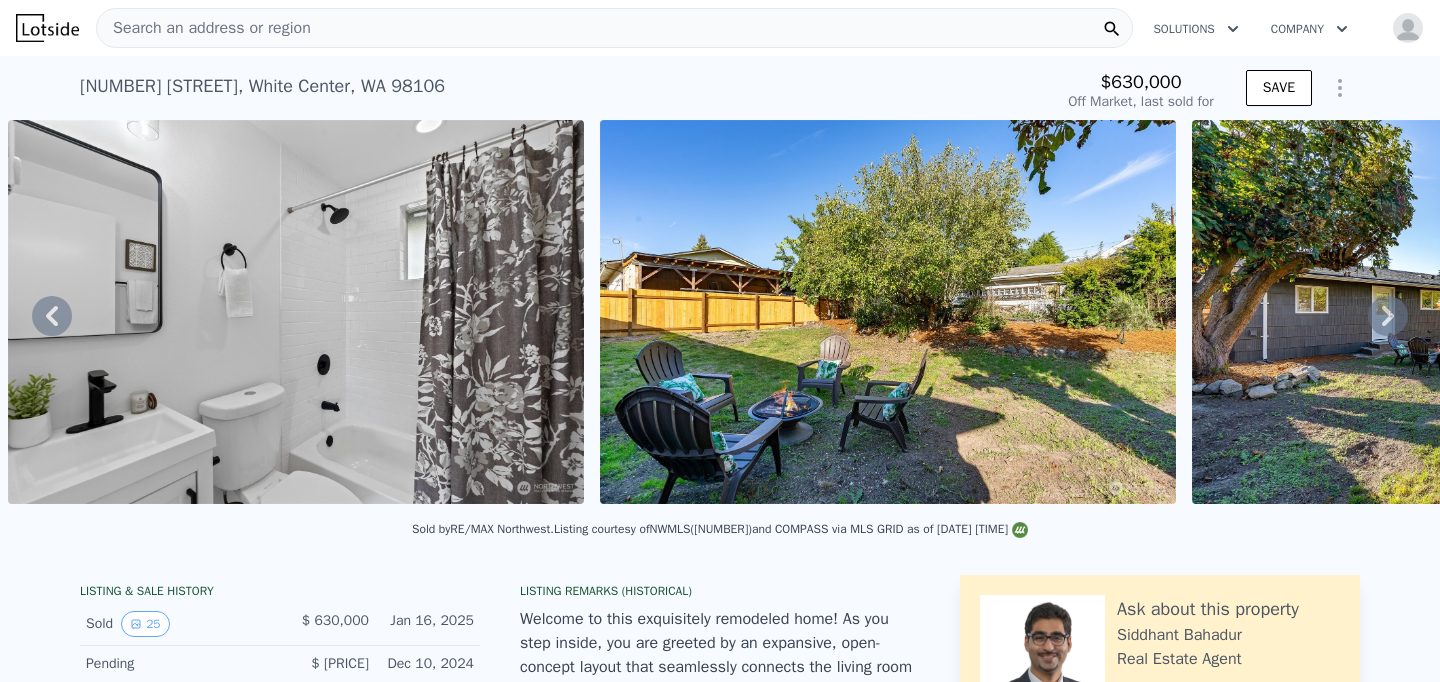 click 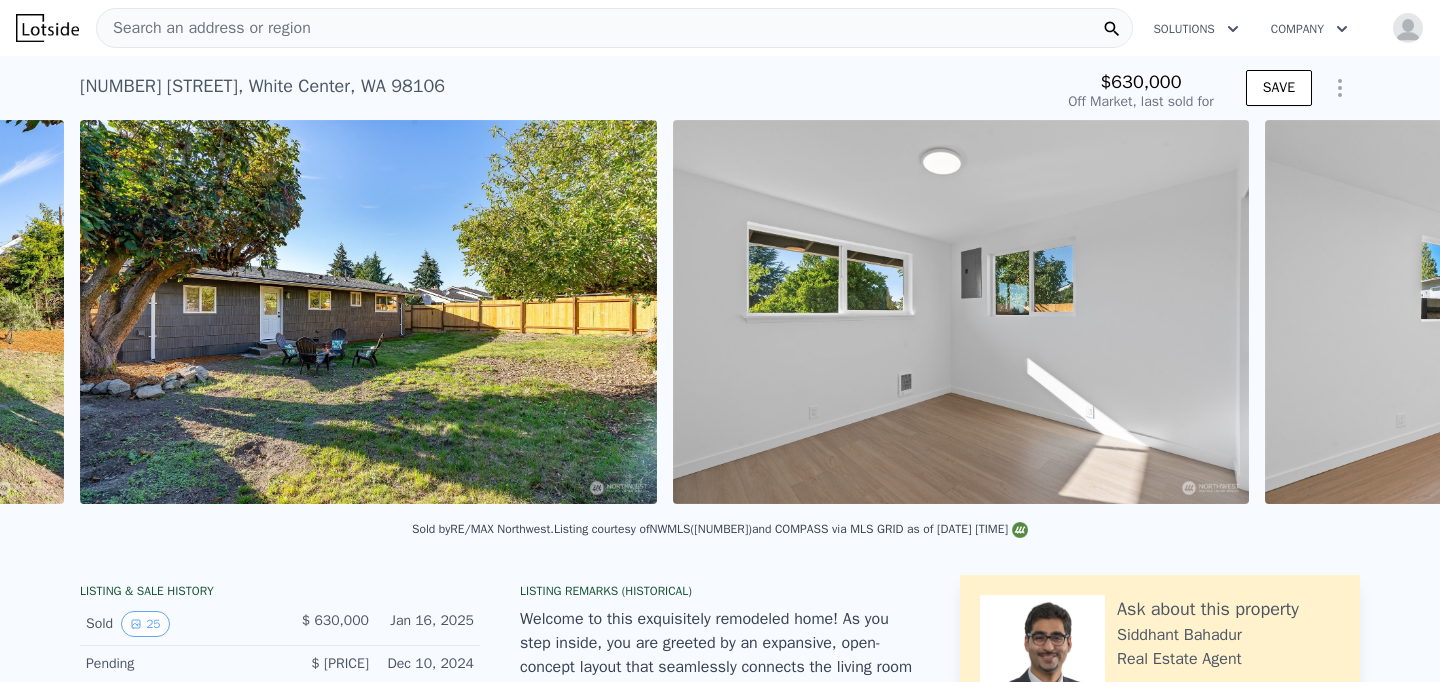 scroll, scrollTop: 0, scrollLeft: 9205, axis: horizontal 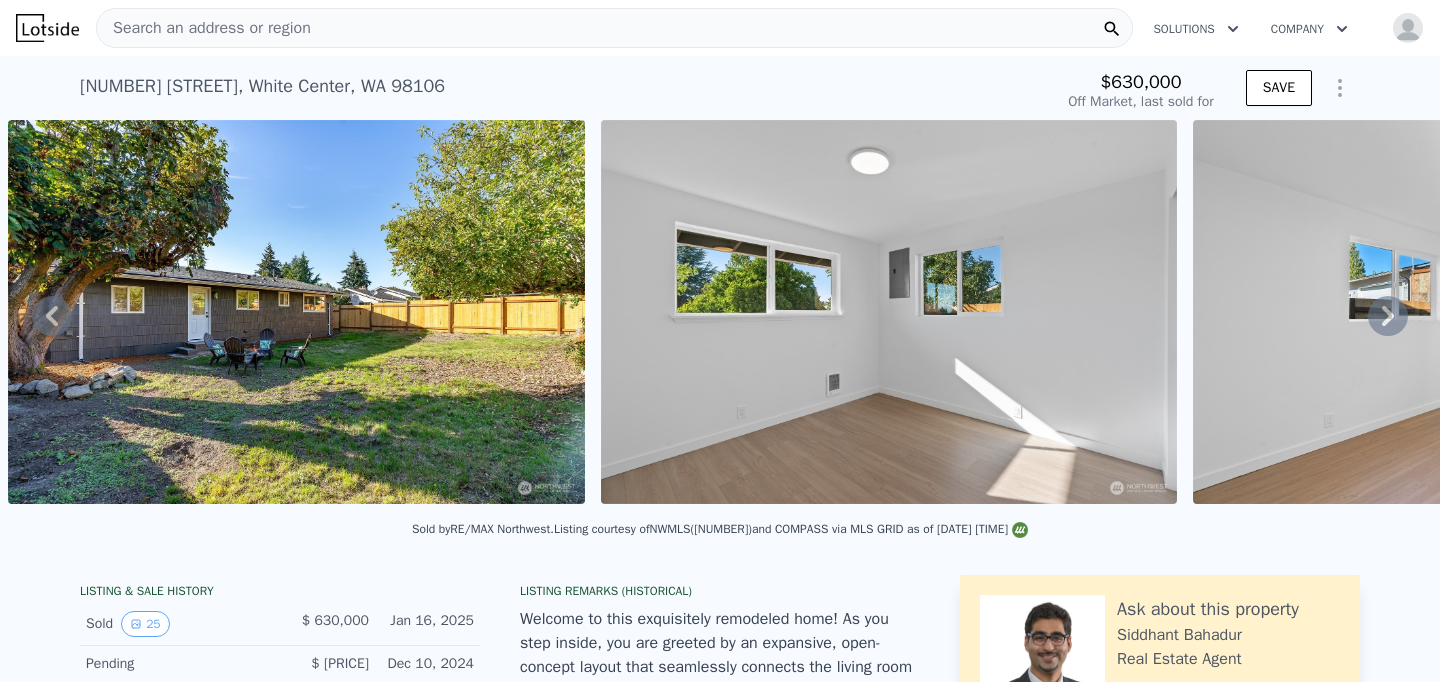 click 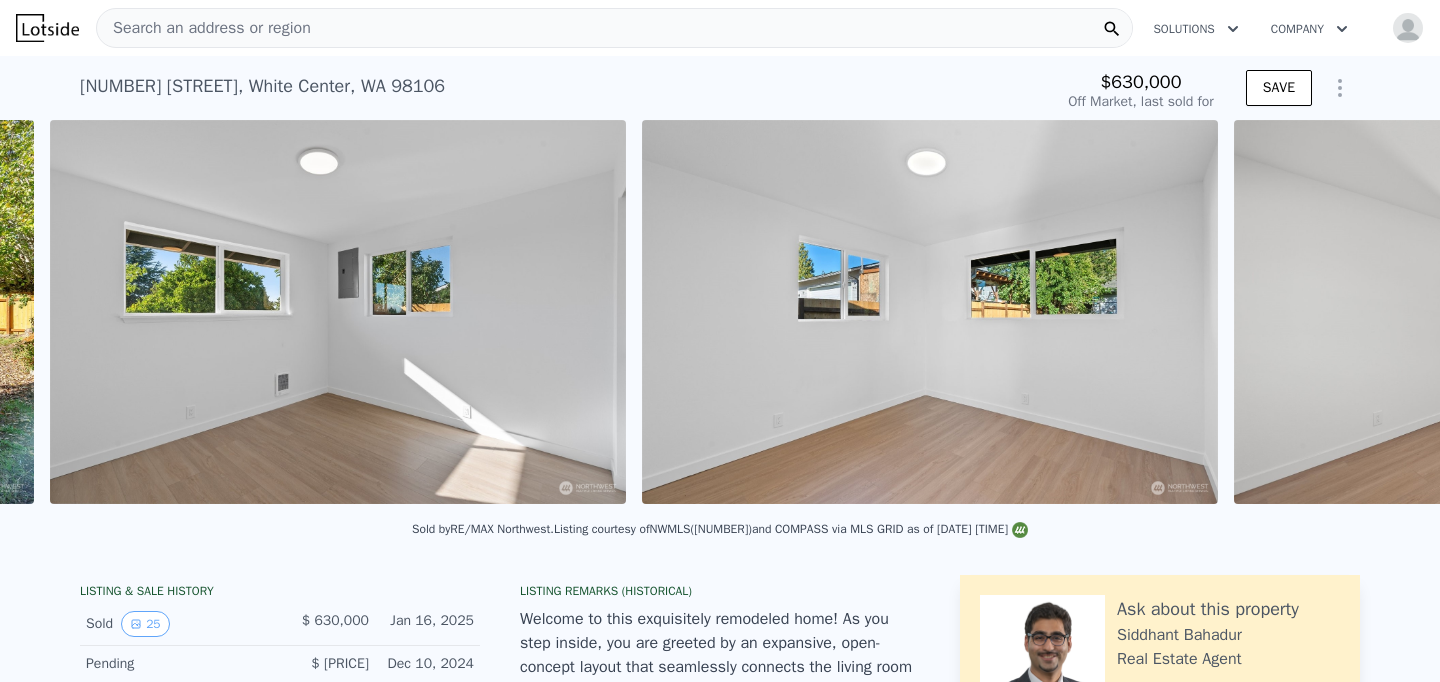 scroll, scrollTop: 0, scrollLeft: 9797, axis: horizontal 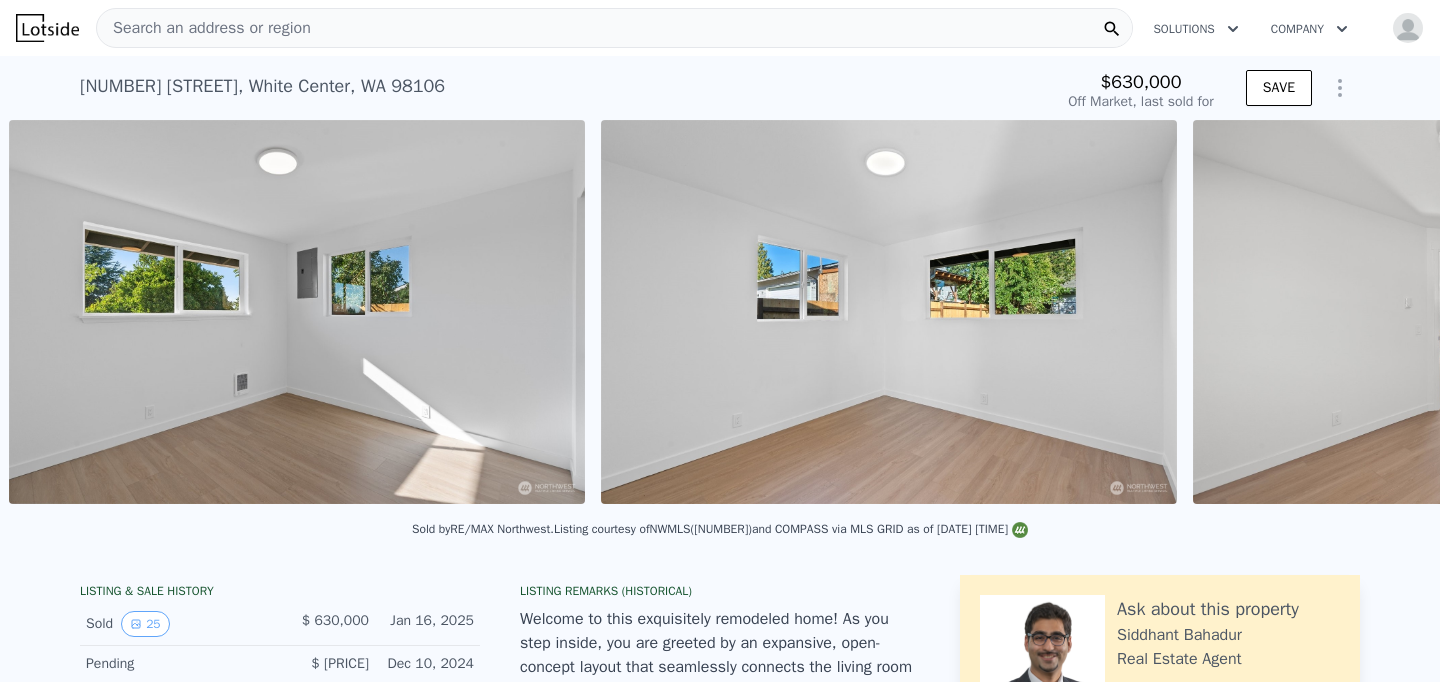 click at bounding box center [1481, 312] 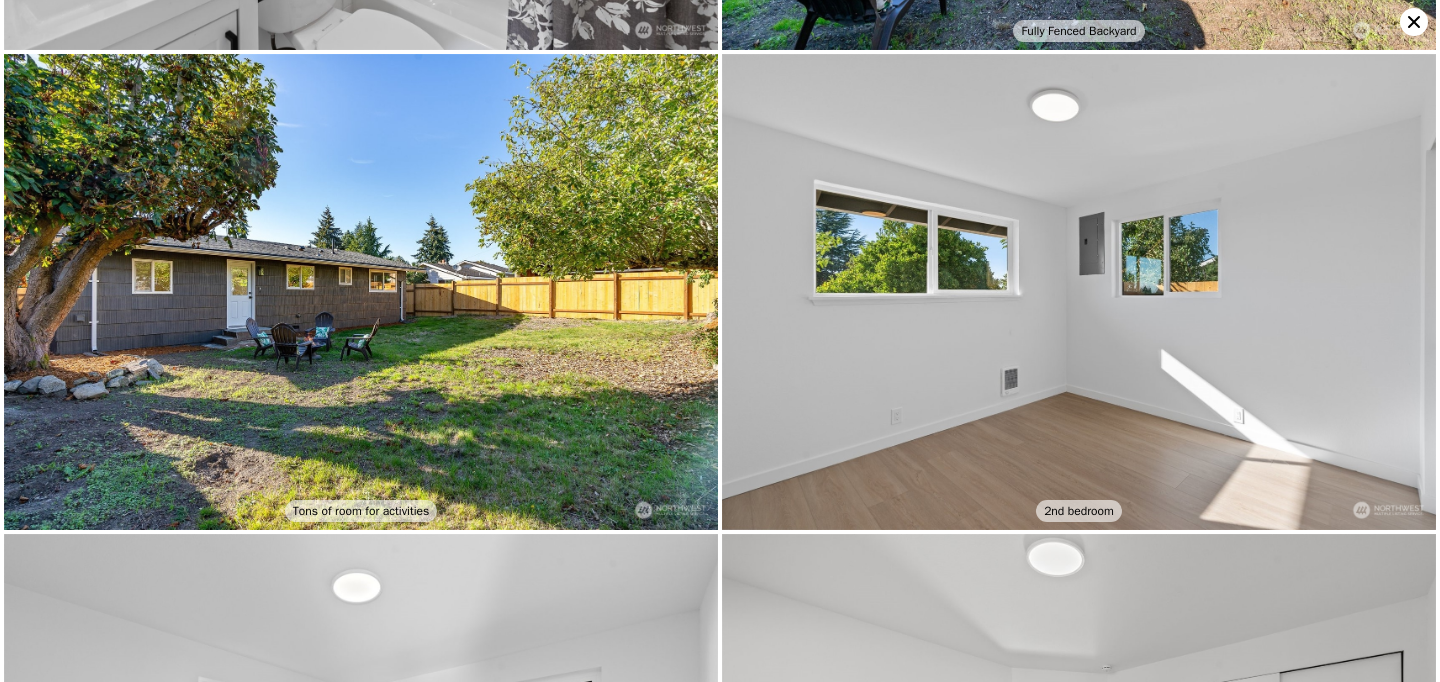scroll, scrollTop: 3648, scrollLeft: 0, axis: vertical 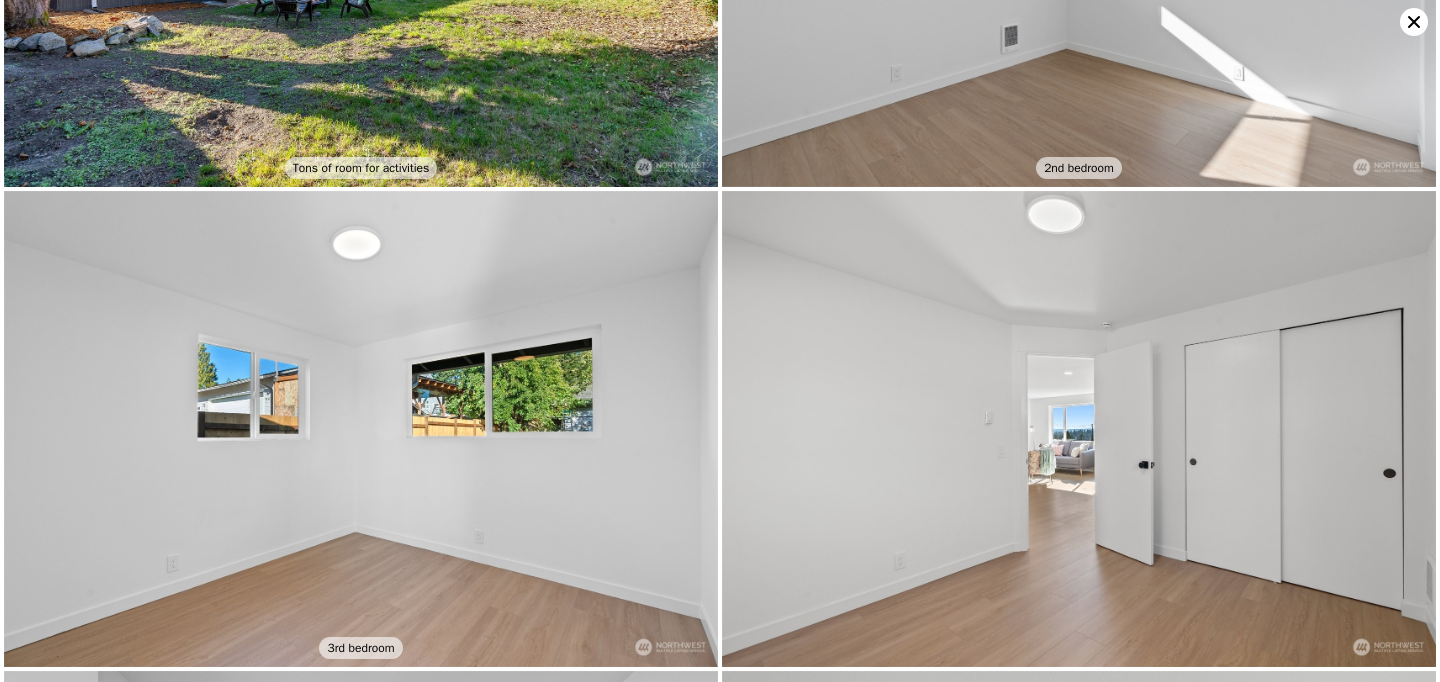 click 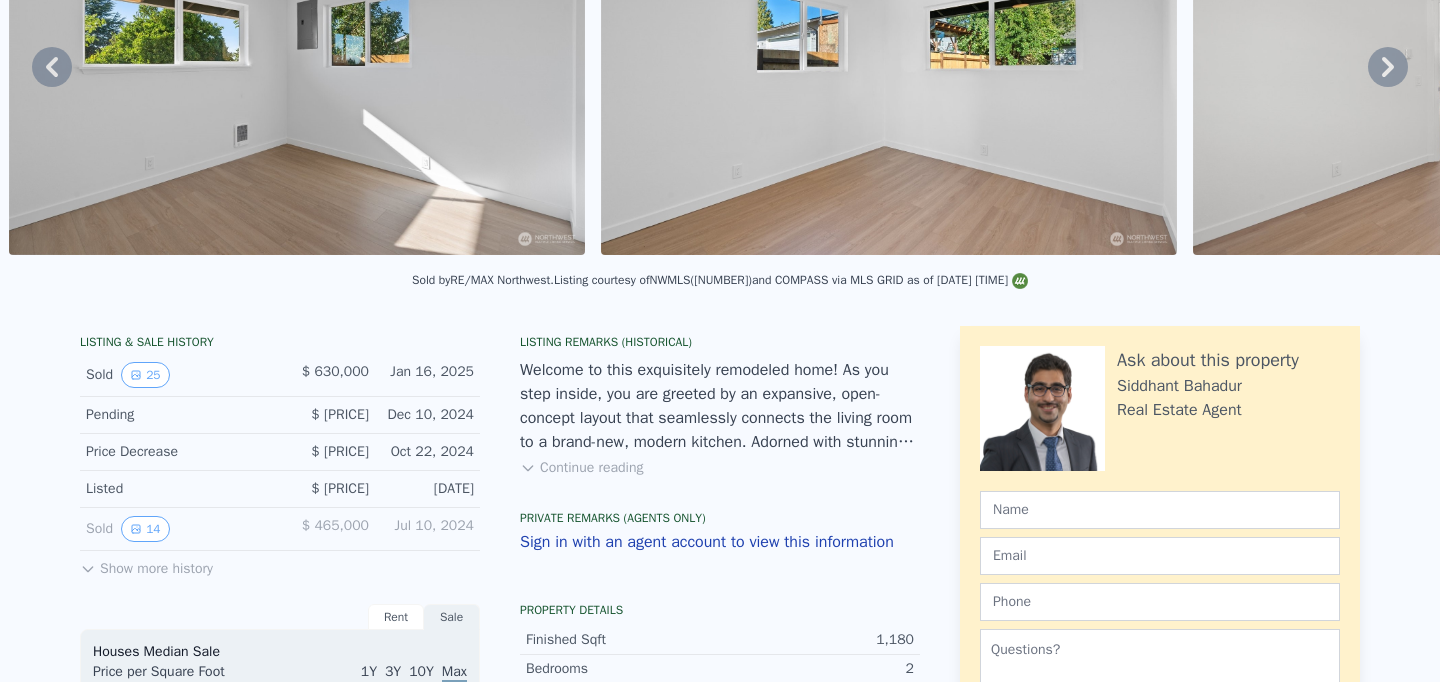 scroll, scrollTop: 0, scrollLeft: 0, axis: both 